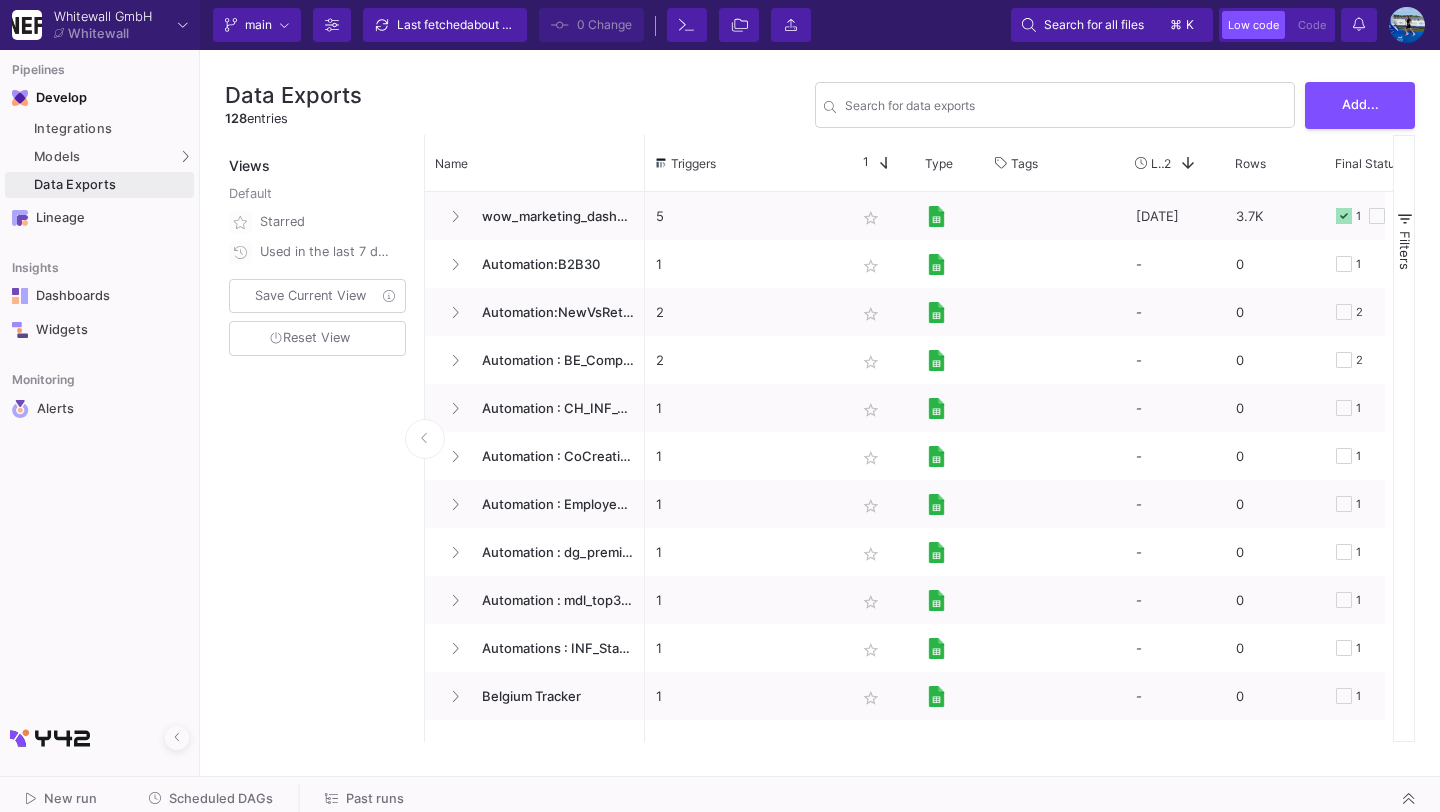 scroll, scrollTop: 0, scrollLeft: 0, axis: both 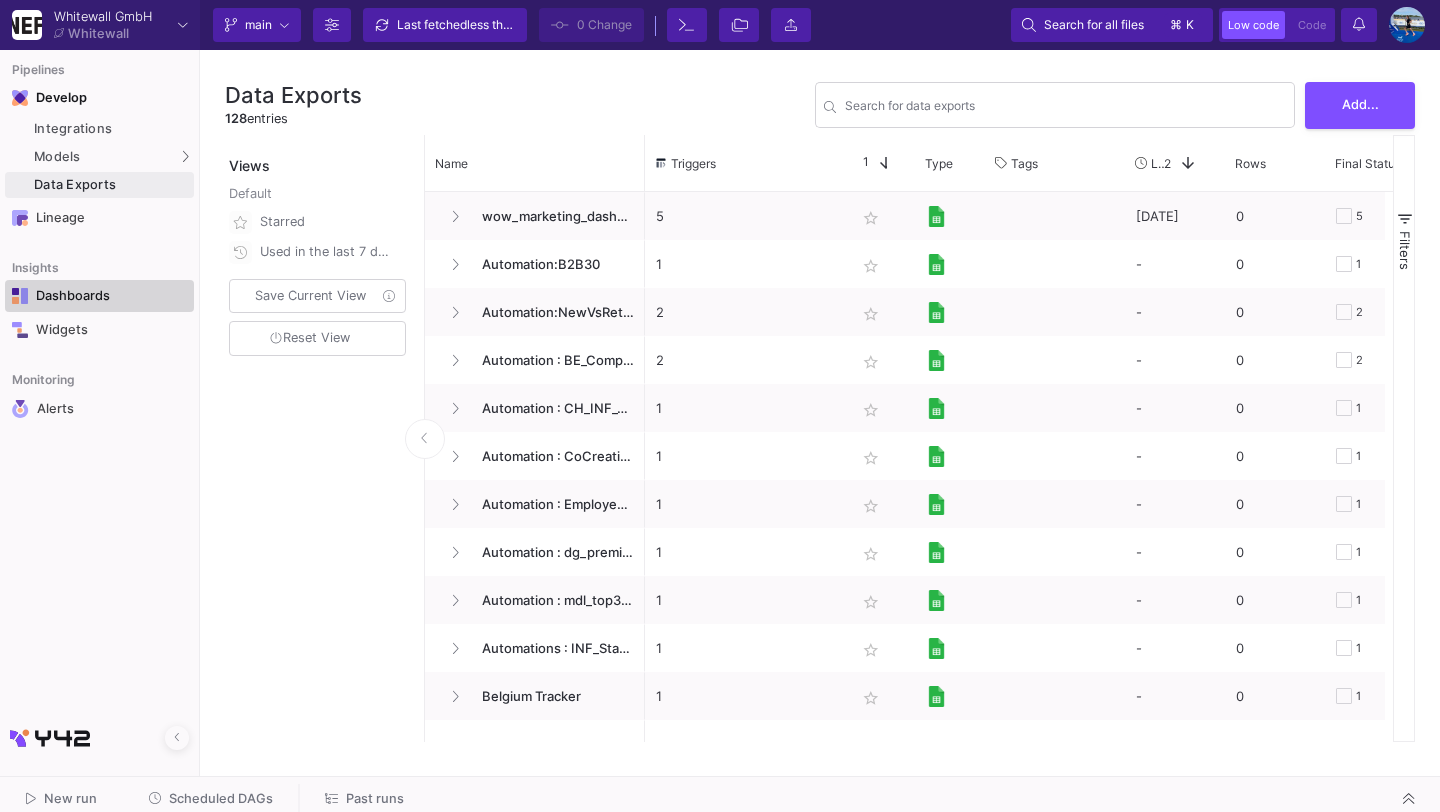 click on "Dashboards" 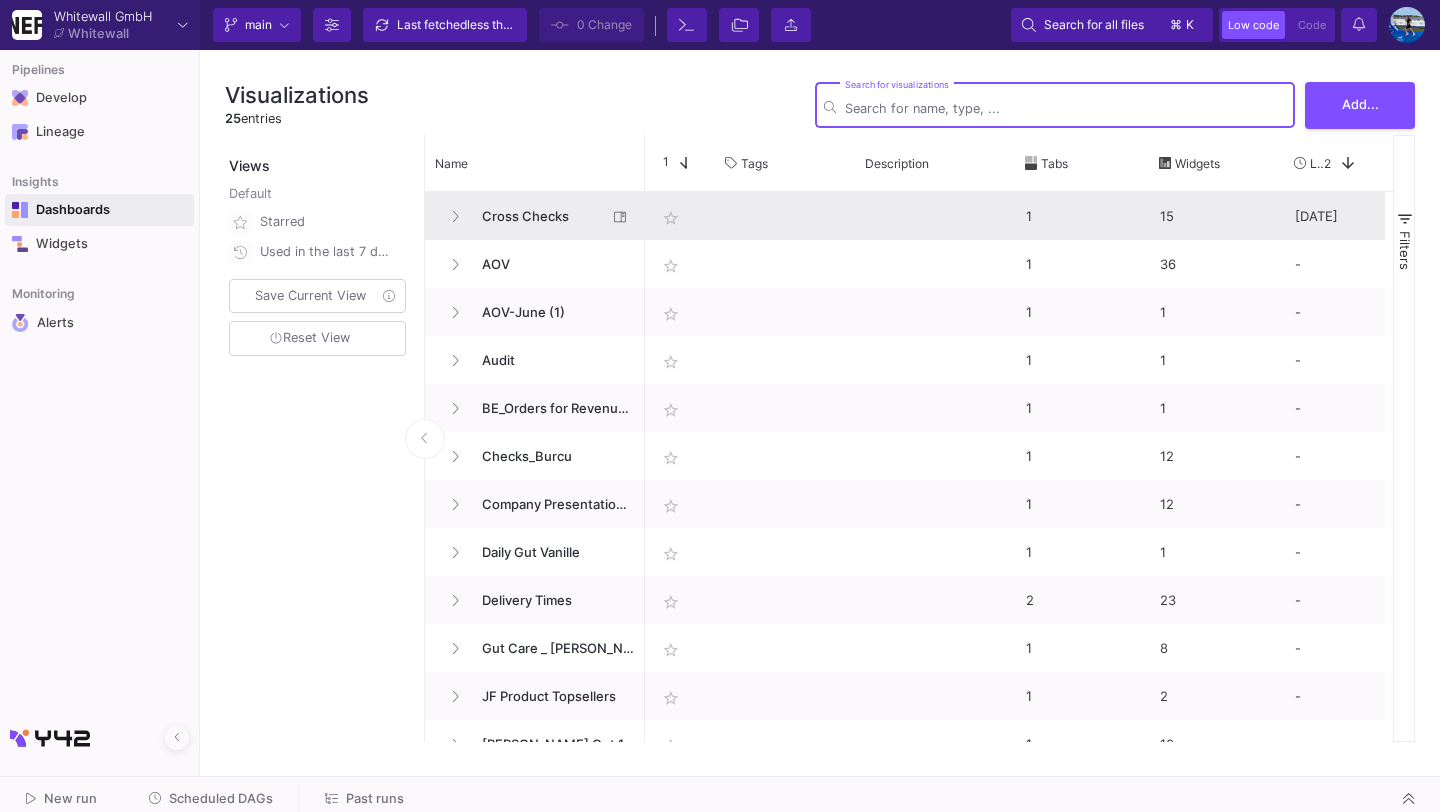 click on "Cross Checks" 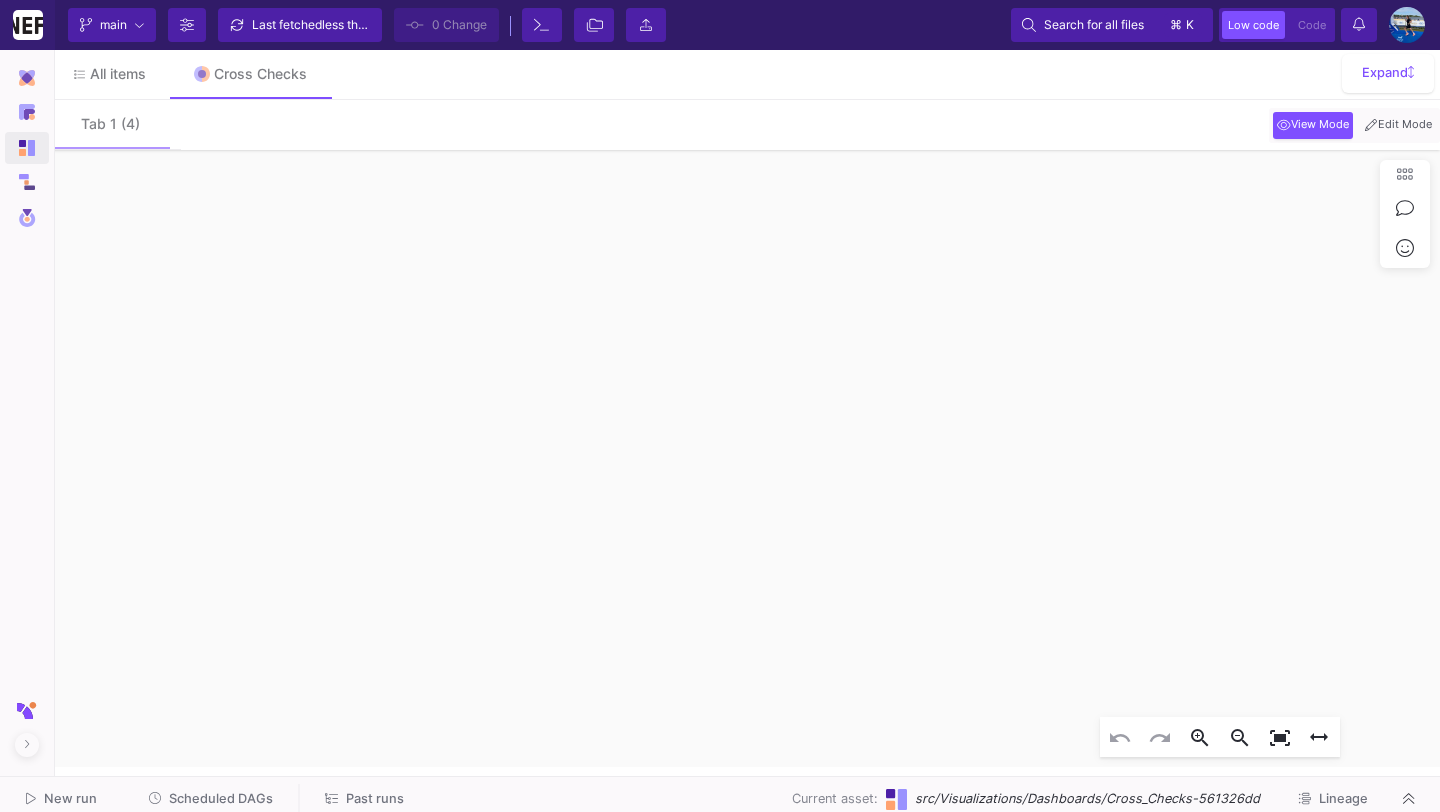 click on "Edit Mode" at bounding box center [1398, 125] 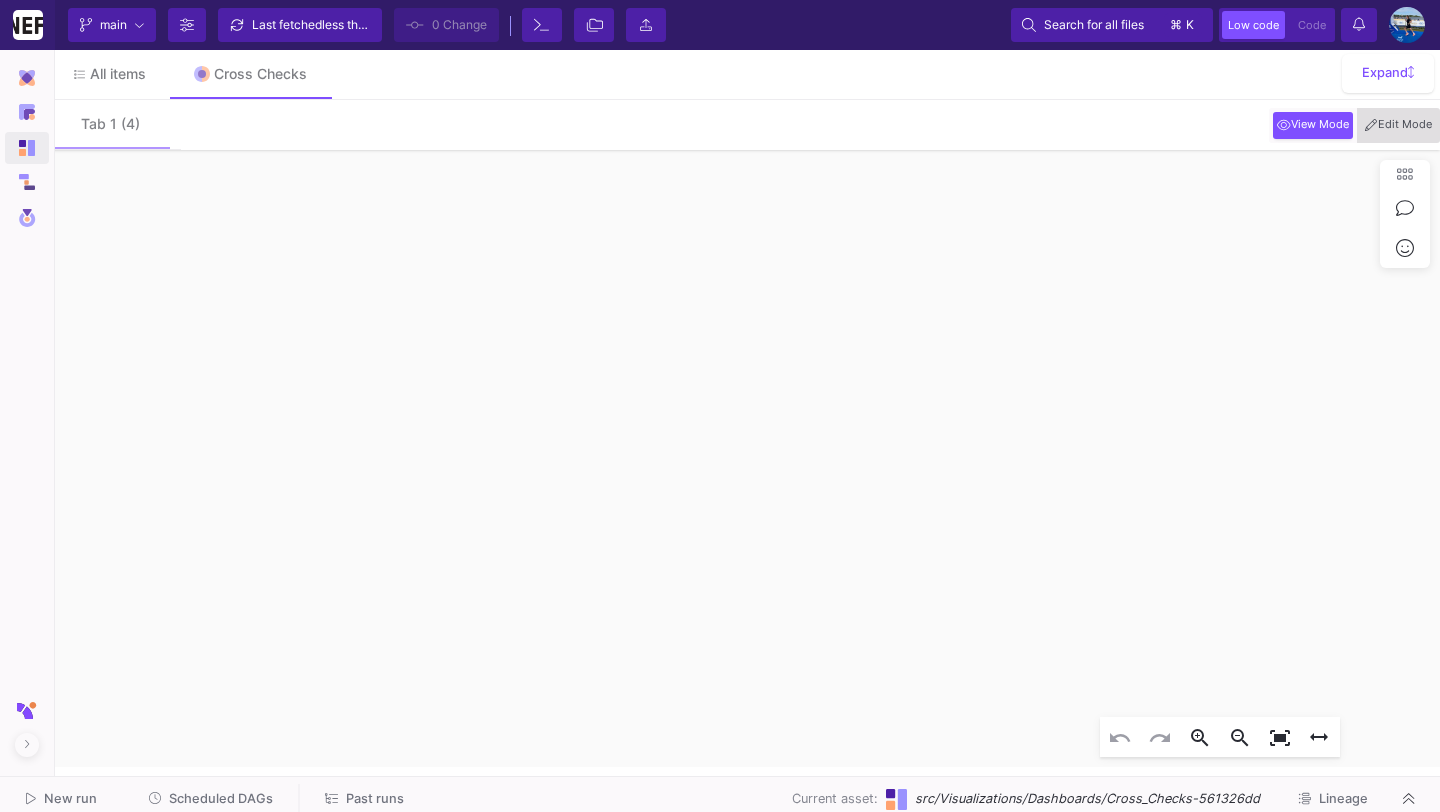 click on "Edit Mode" at bounding box center [1398, 125] 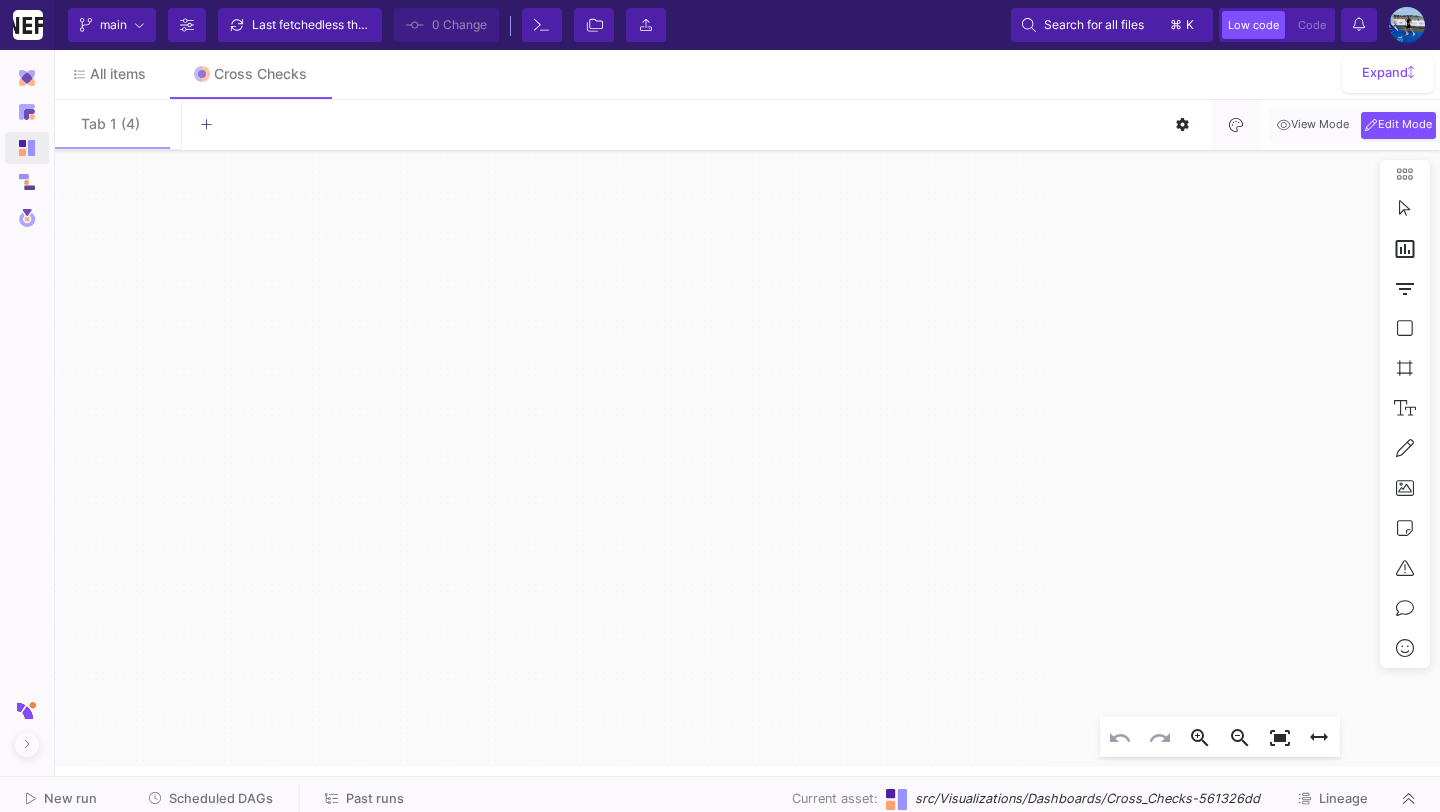 click on "2025-05" 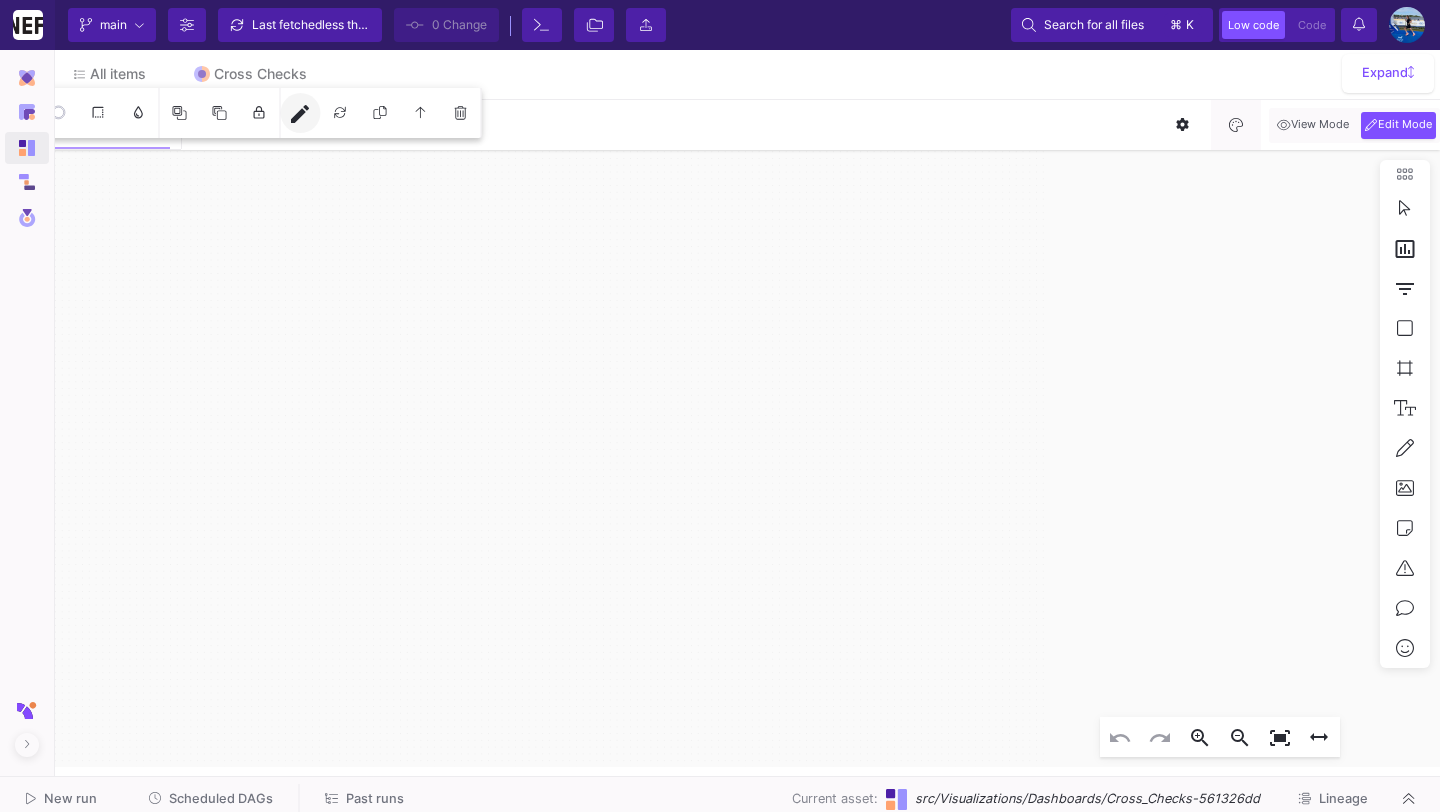 click on "edit" 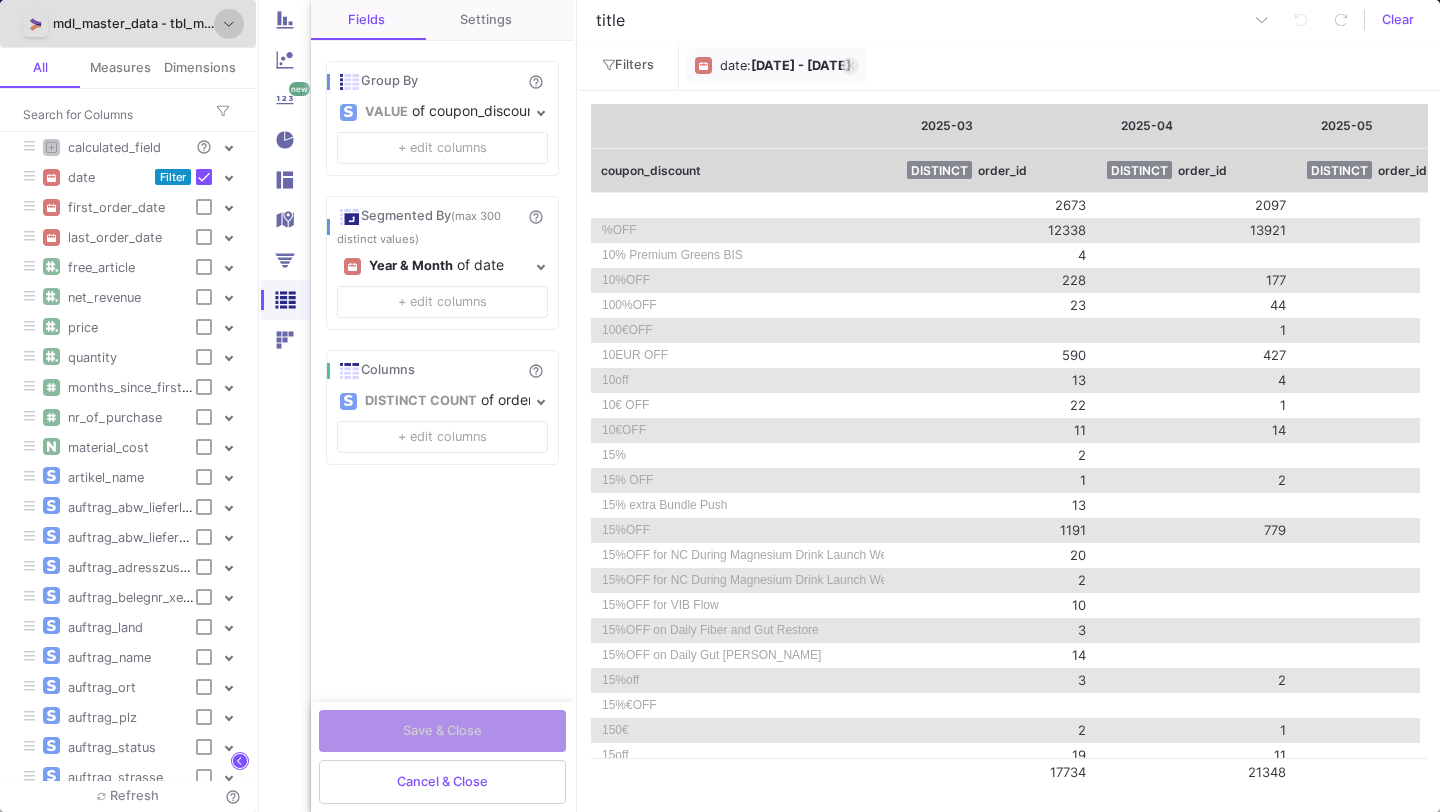 click on "Mar 1st 25 - Jun 30th 25" at bounding box center [801, 65] 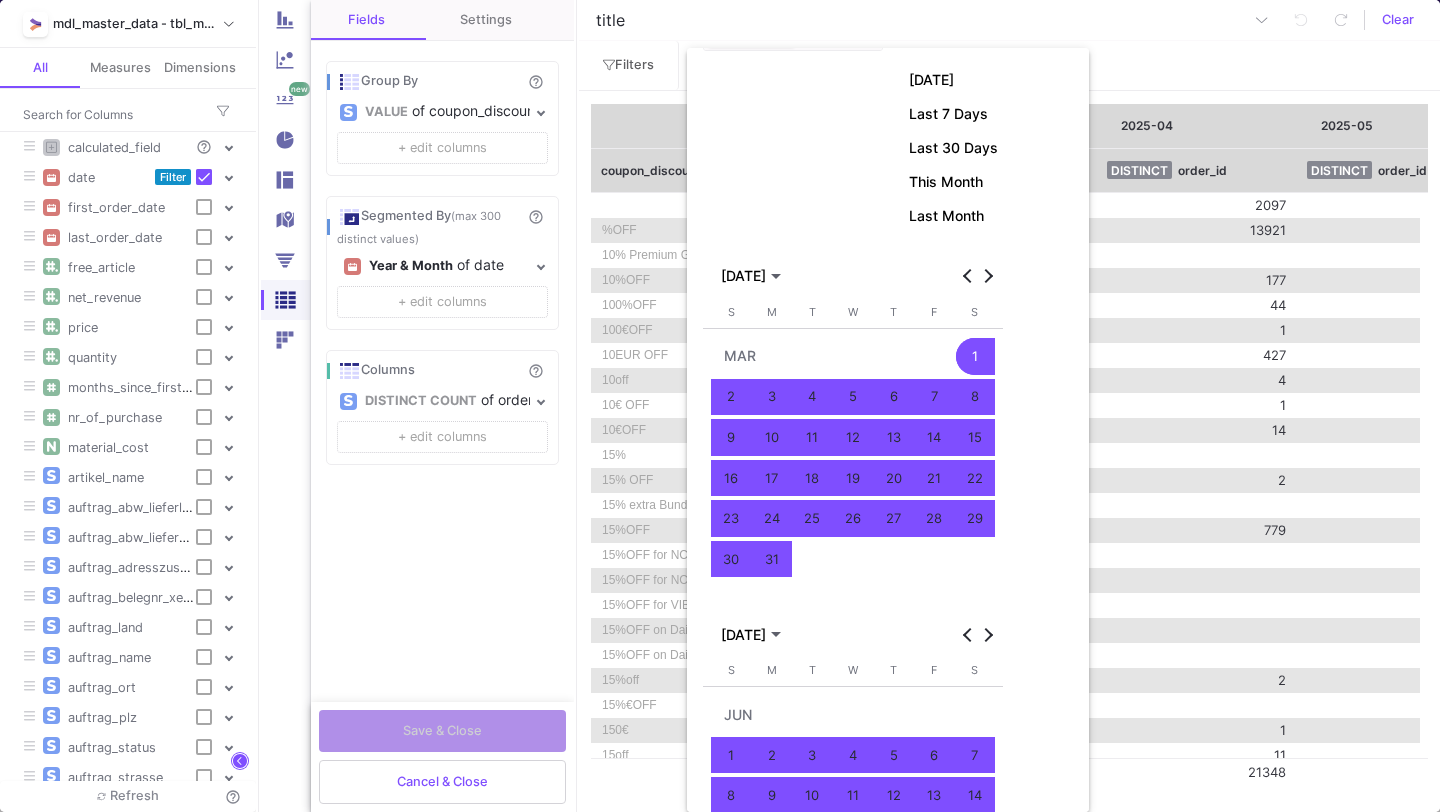 scroll, scrollTop: 145, scrollLeft: 0, axis: vertical 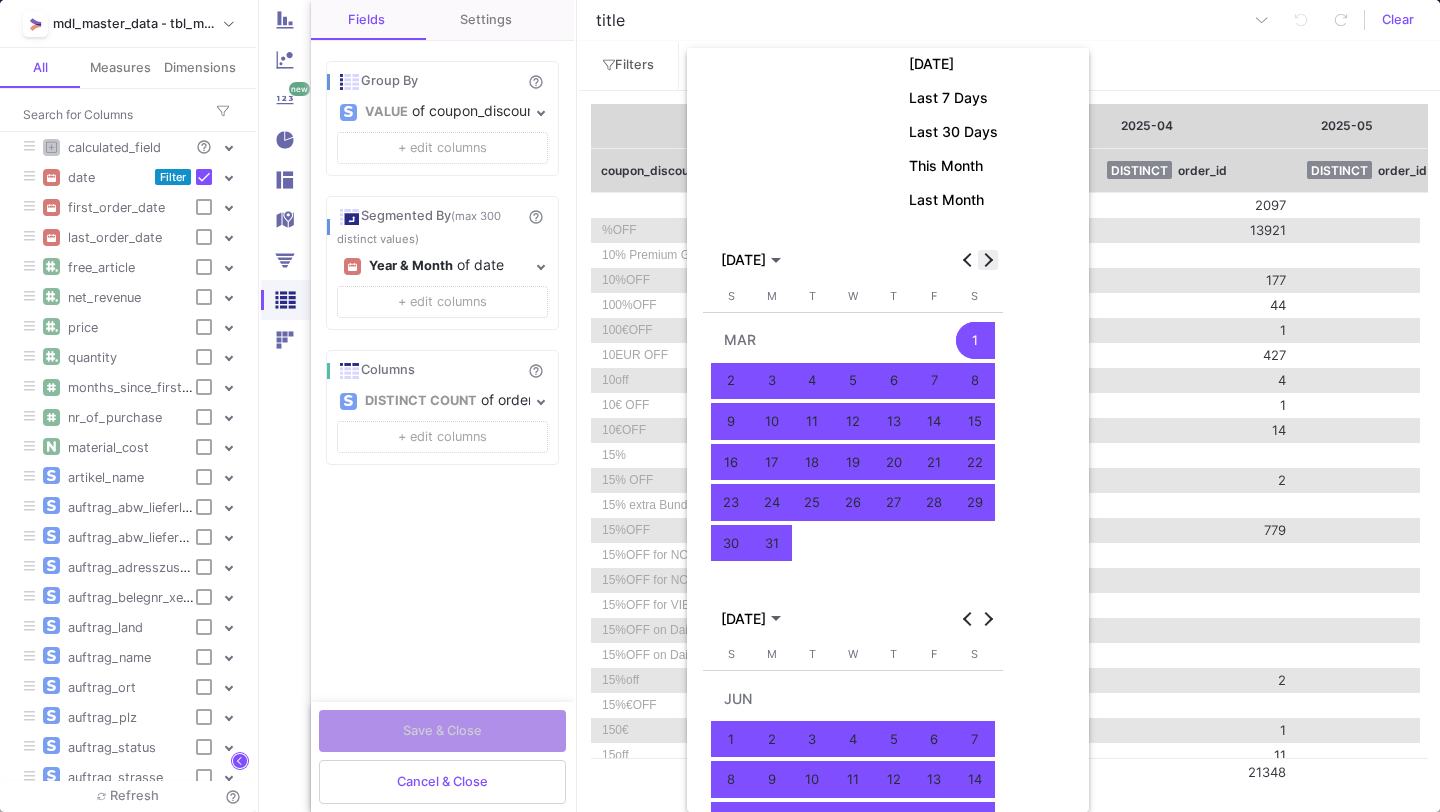 click at bounding box center (988, 260) 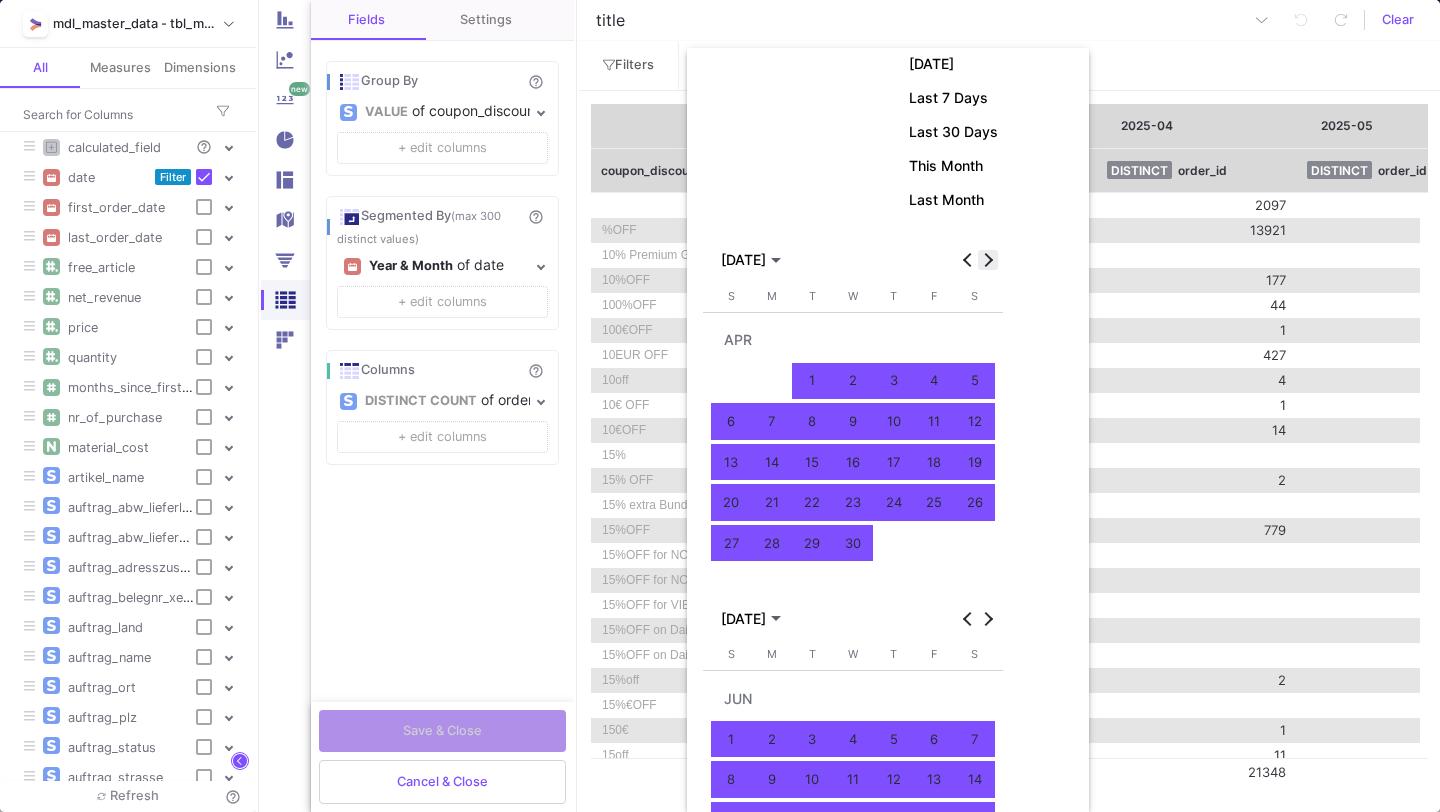 click at bounding box center (988, 260) 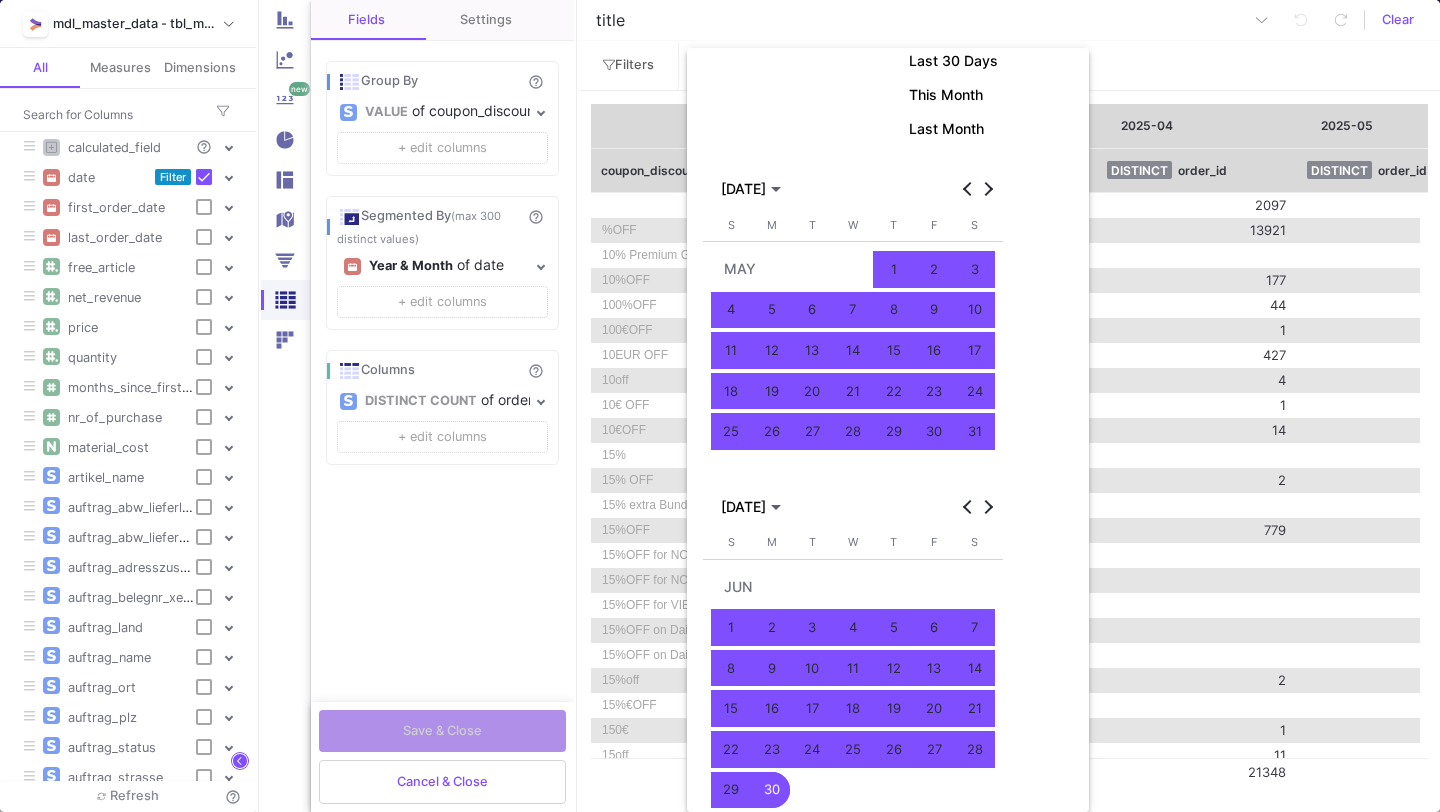 scroll, scrollTop: 217, scrollLeft: 0, axis: vertical 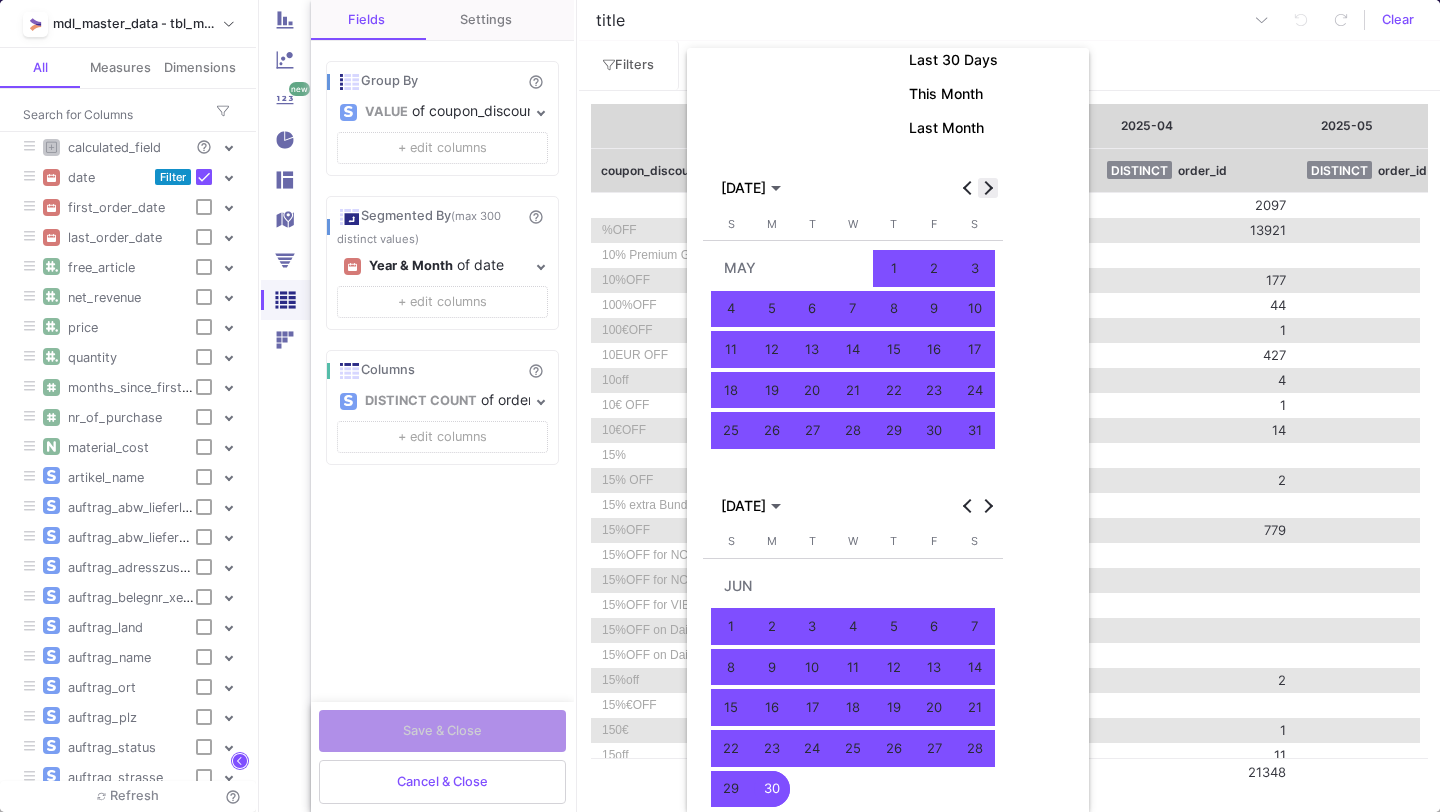 click at bounding box center (988, 188) 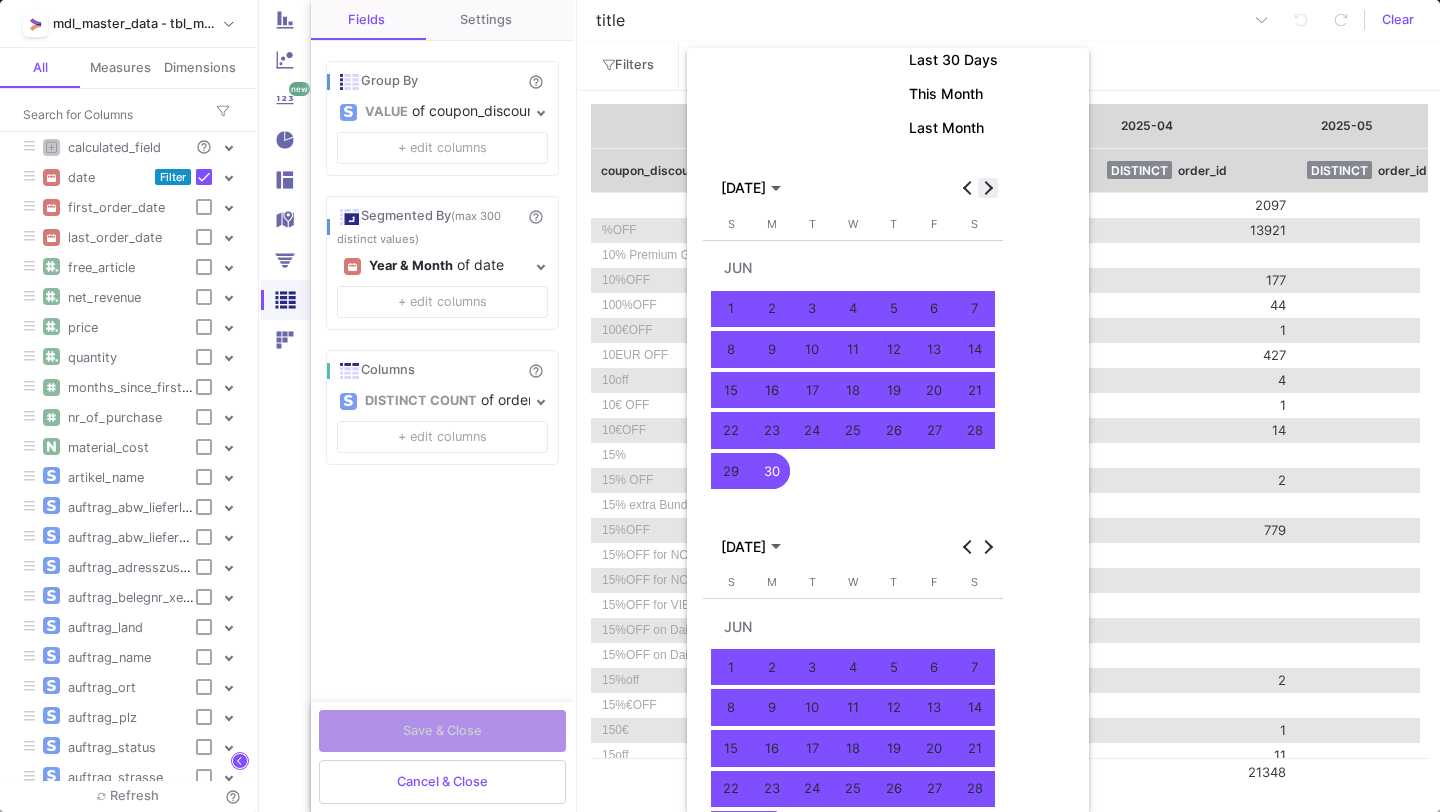 click at bounding box center (988, 188) 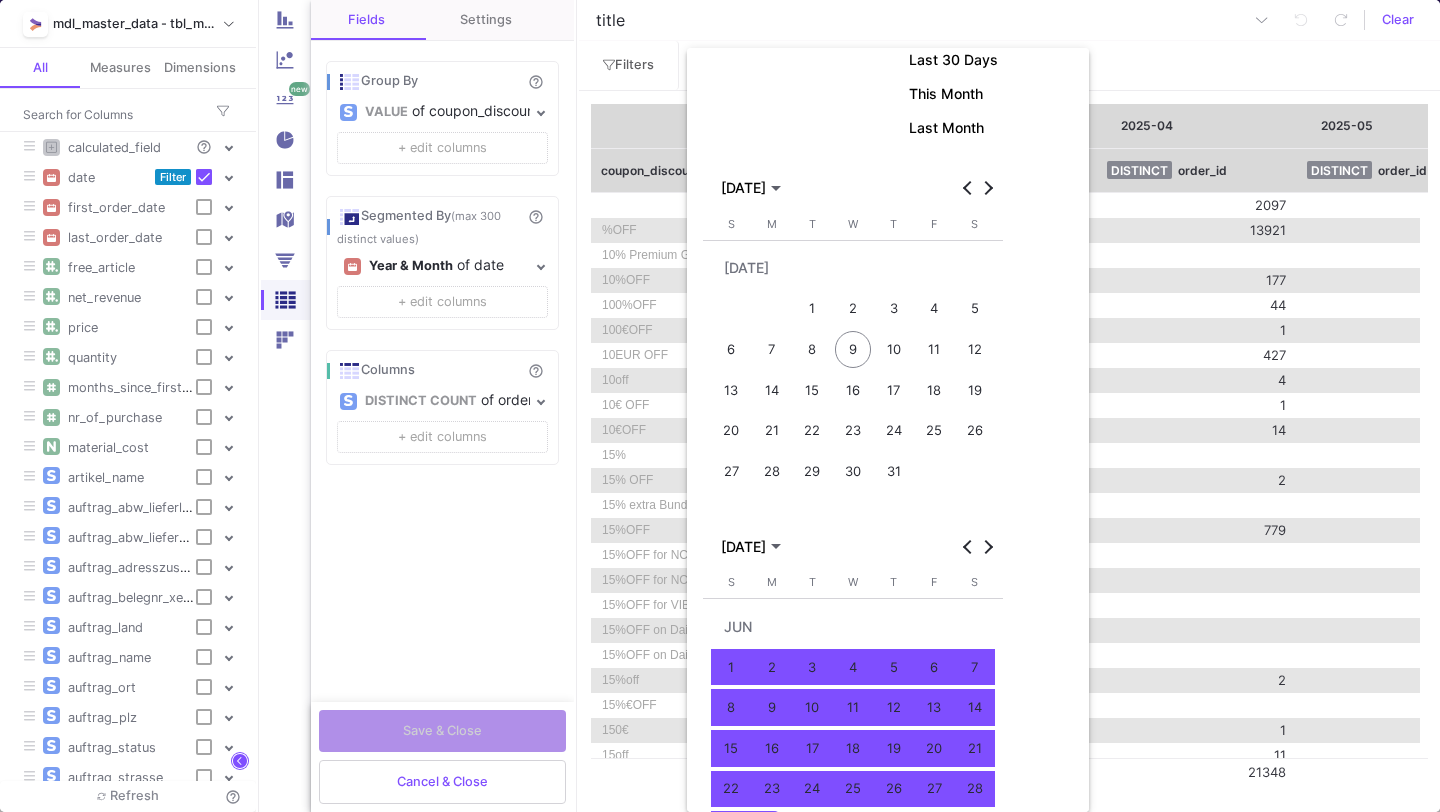 click on "1" at bounding box center [812, 309] 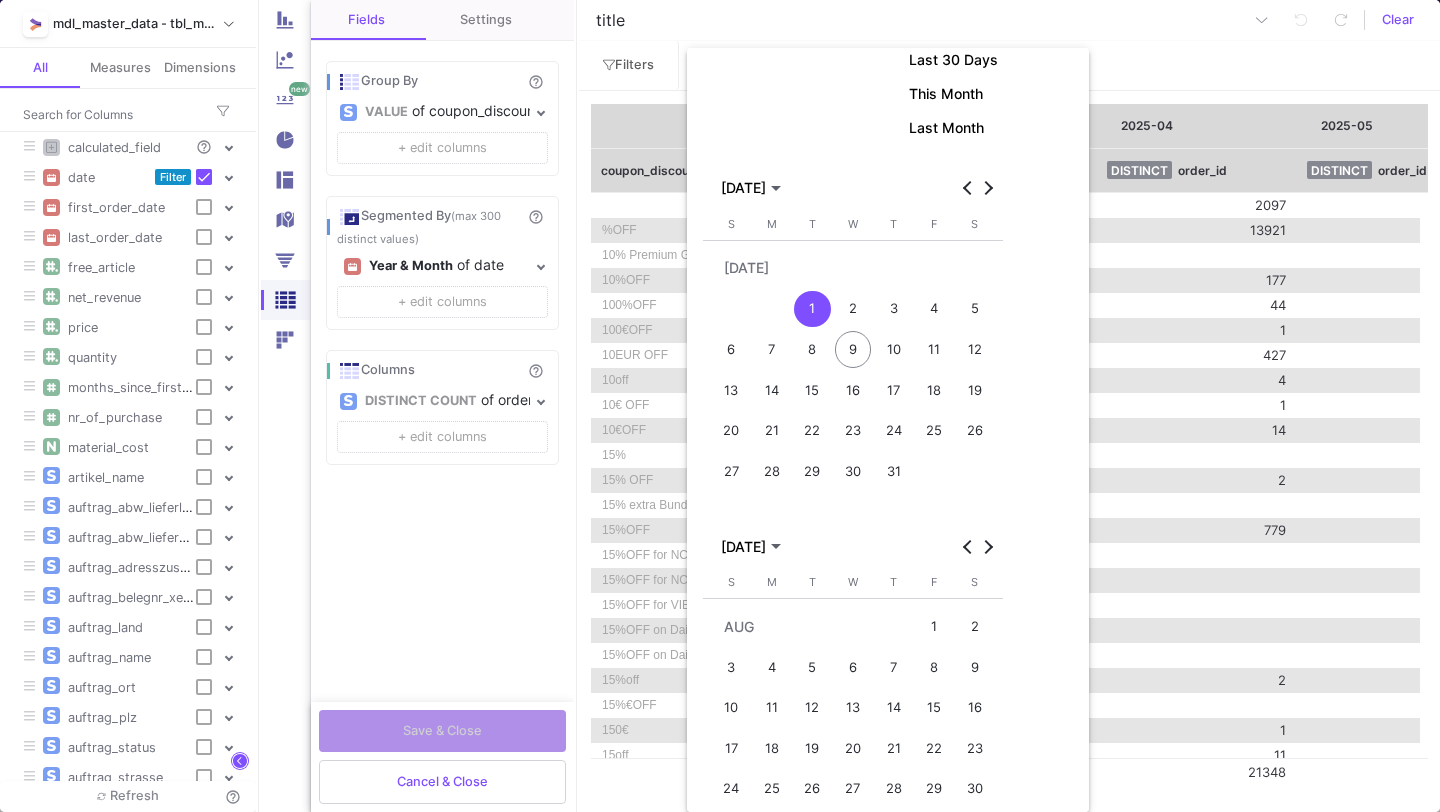 click on "9" at bounding box center [853, 349] 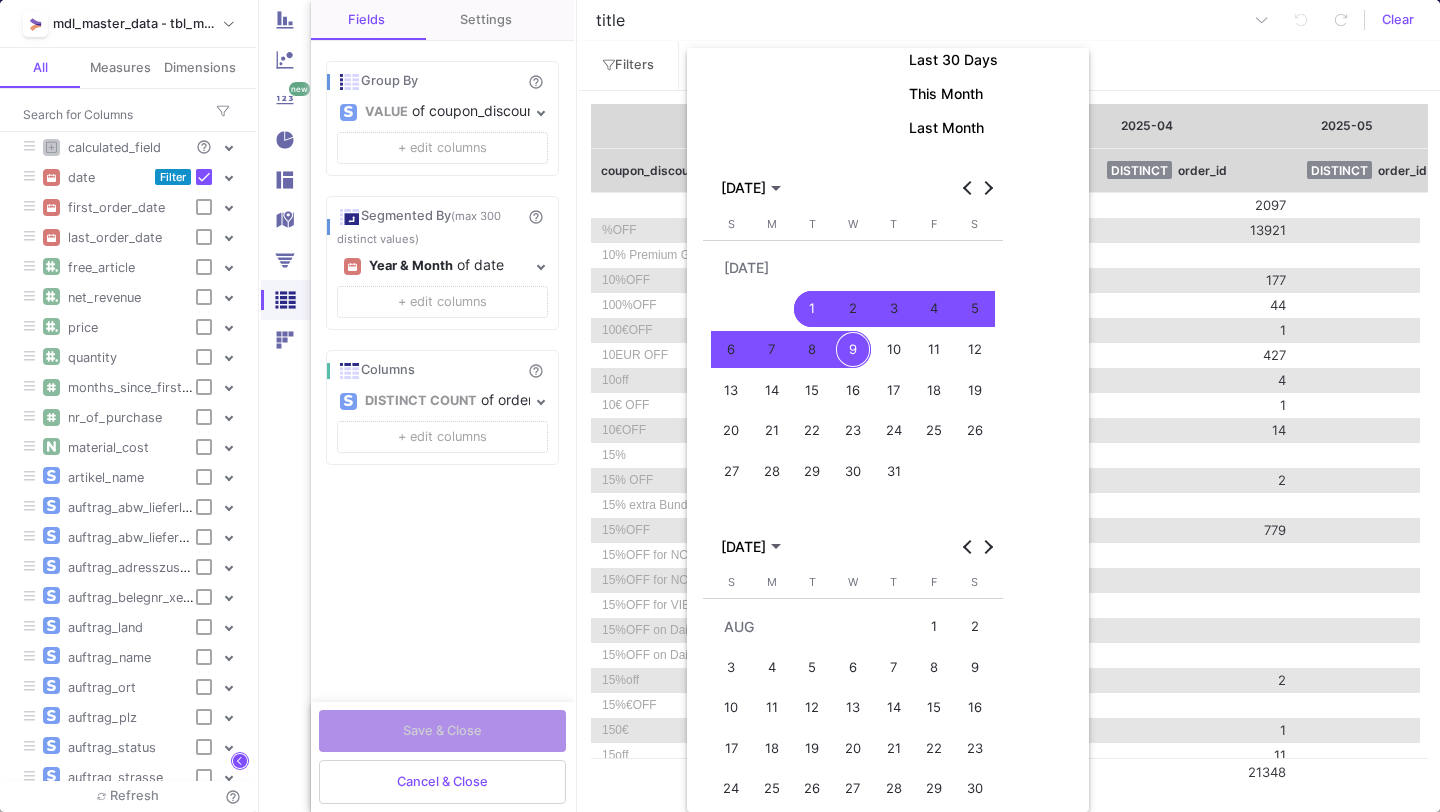 scroll, scrollTop: 398, scrollLeft: 0, axis: vertical 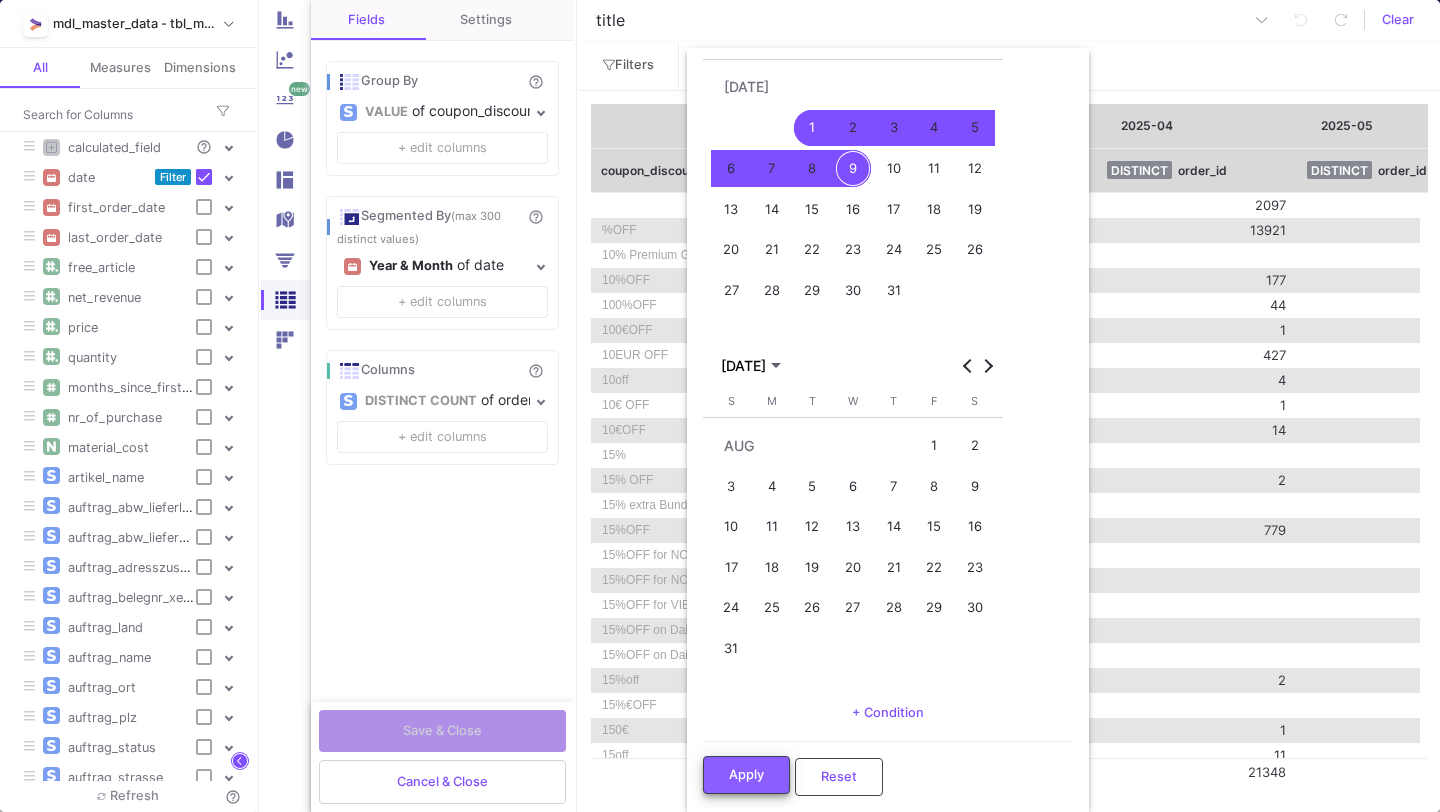 click on "Apply" at bounding box center (746, 774) 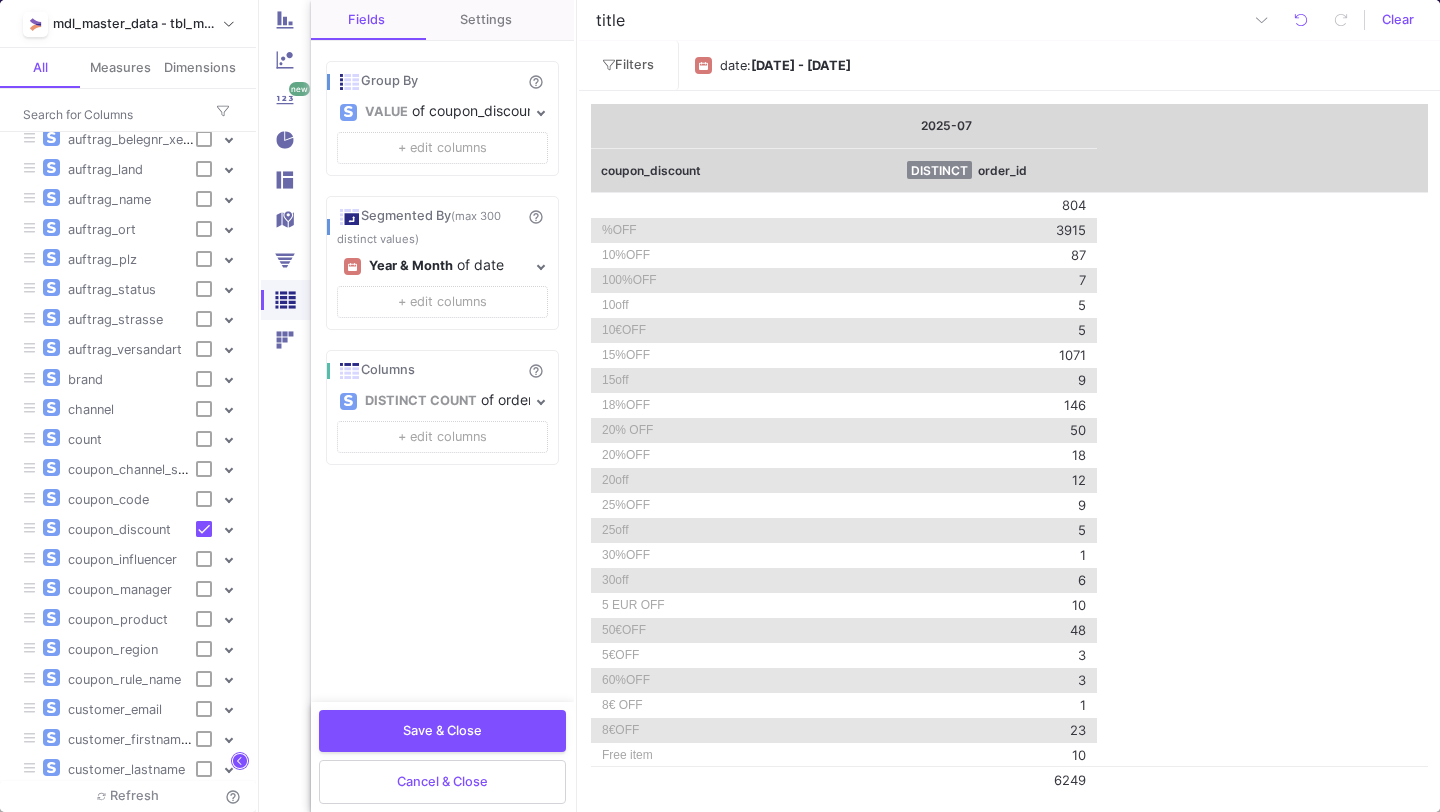 scroll, scrollTop: 435, scrollLeft: 0, axis: vertical 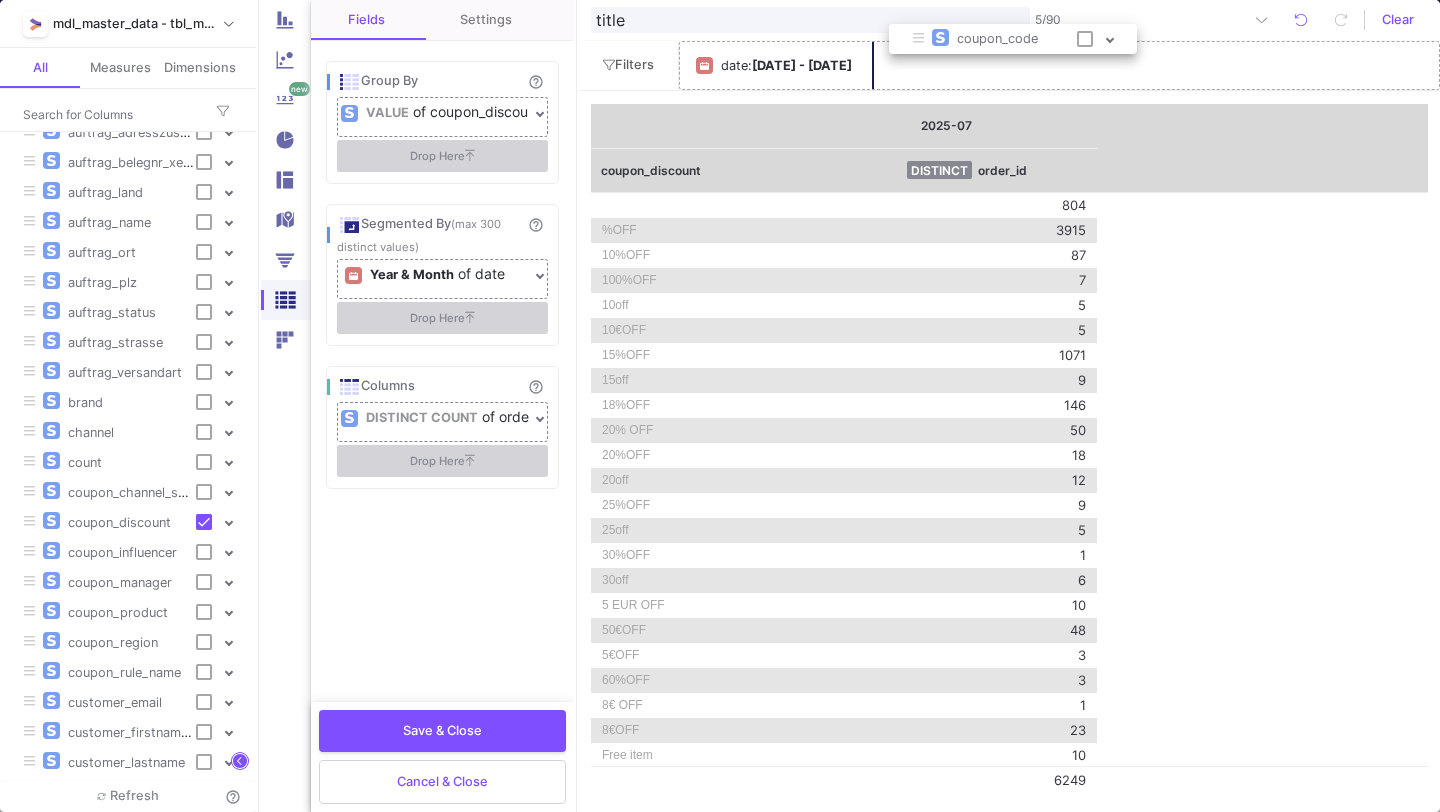 drag, startPoint x: 133, startPoint y: 511, endPoint x: 1051, endPoint y: 71, distance: 1018 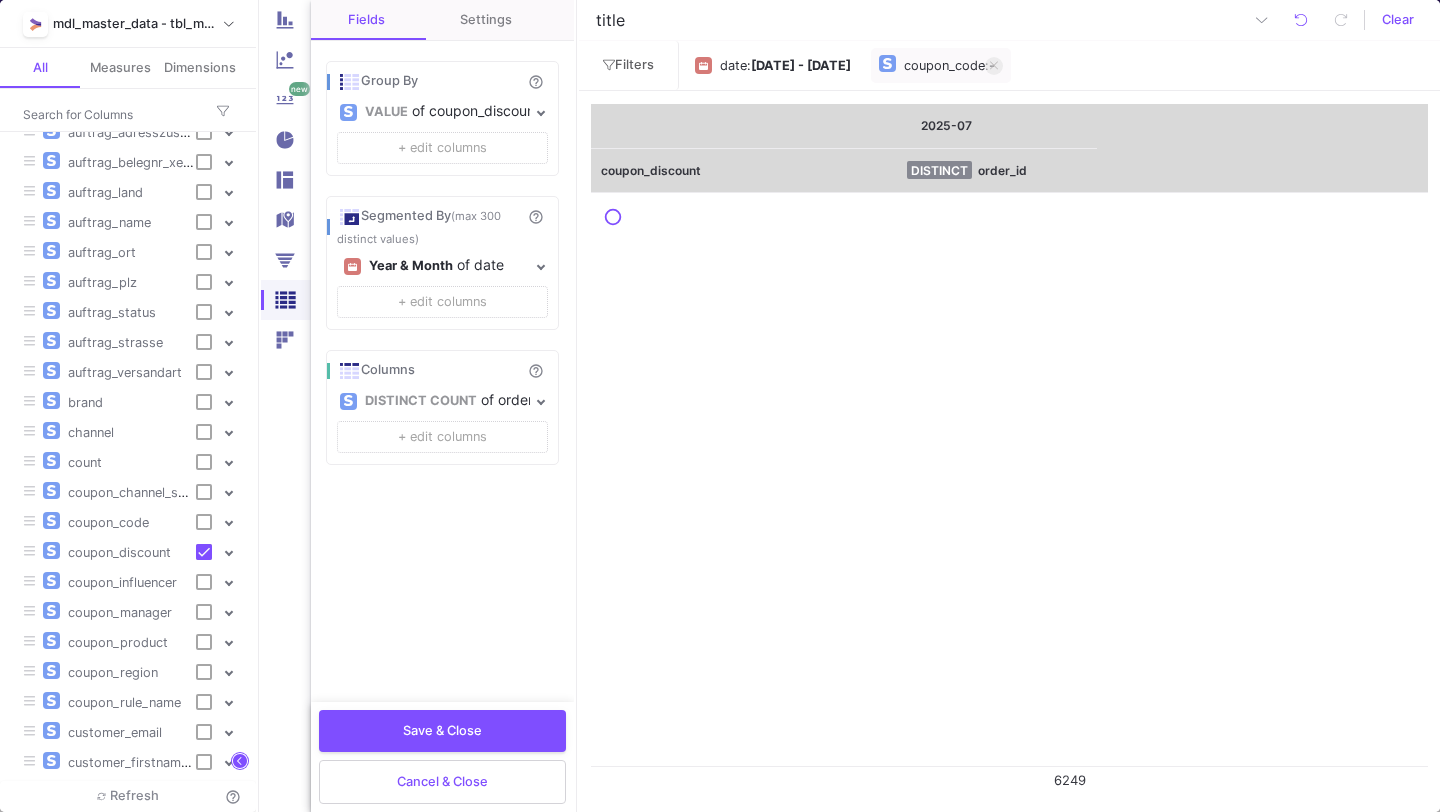 click on "coupon_code" at bounding box center [944, 66] 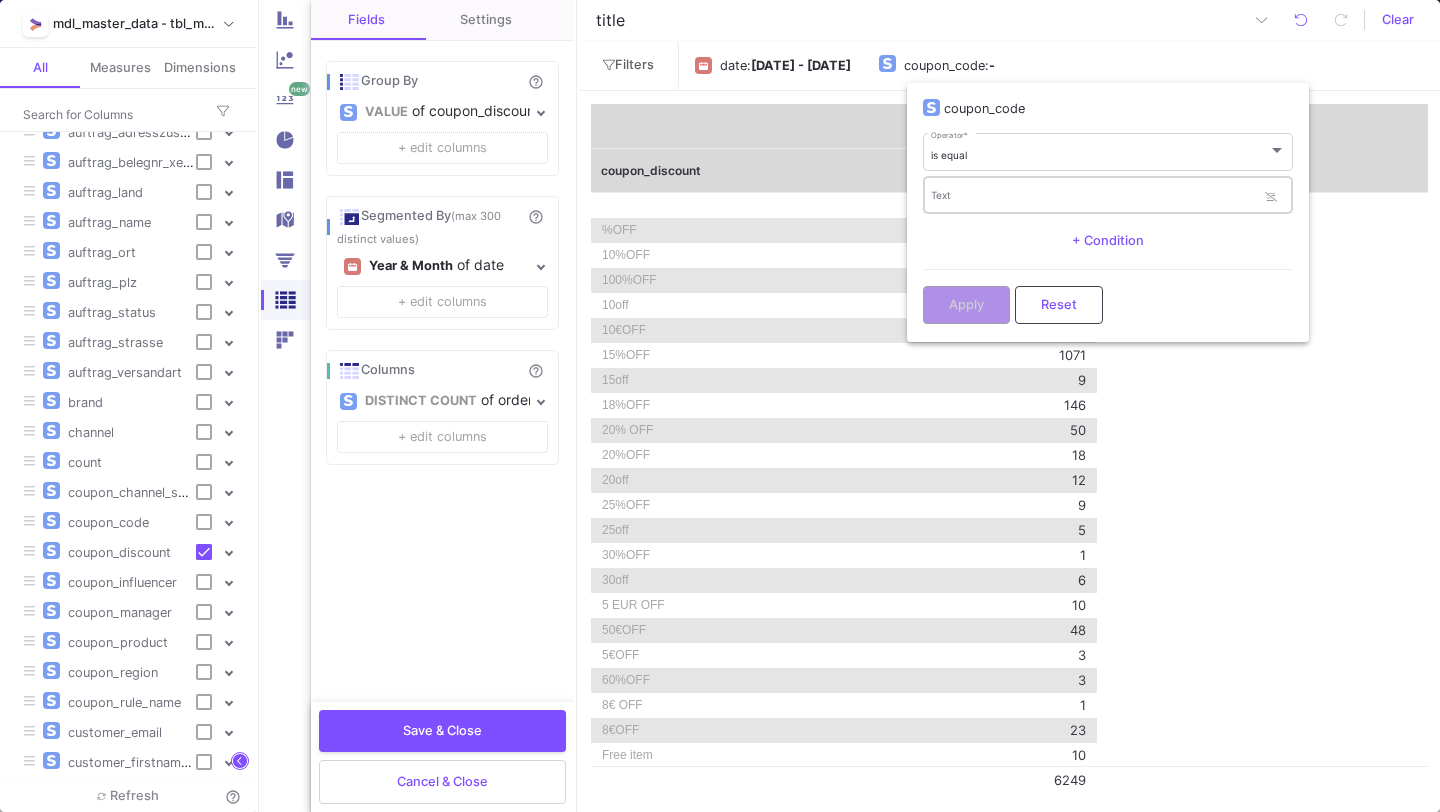 click on "Text" at bounding box center [1093, 194] 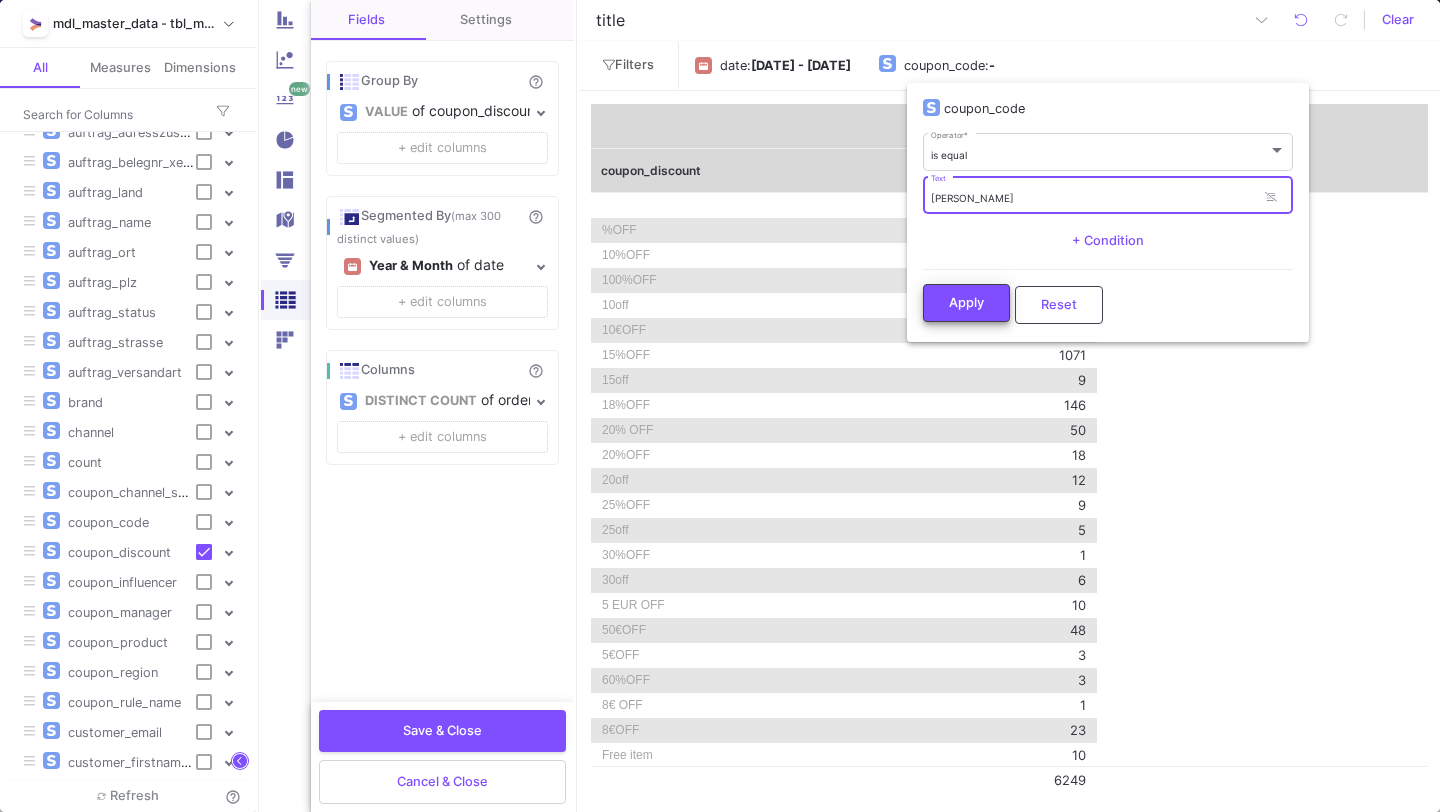 type on "paula" 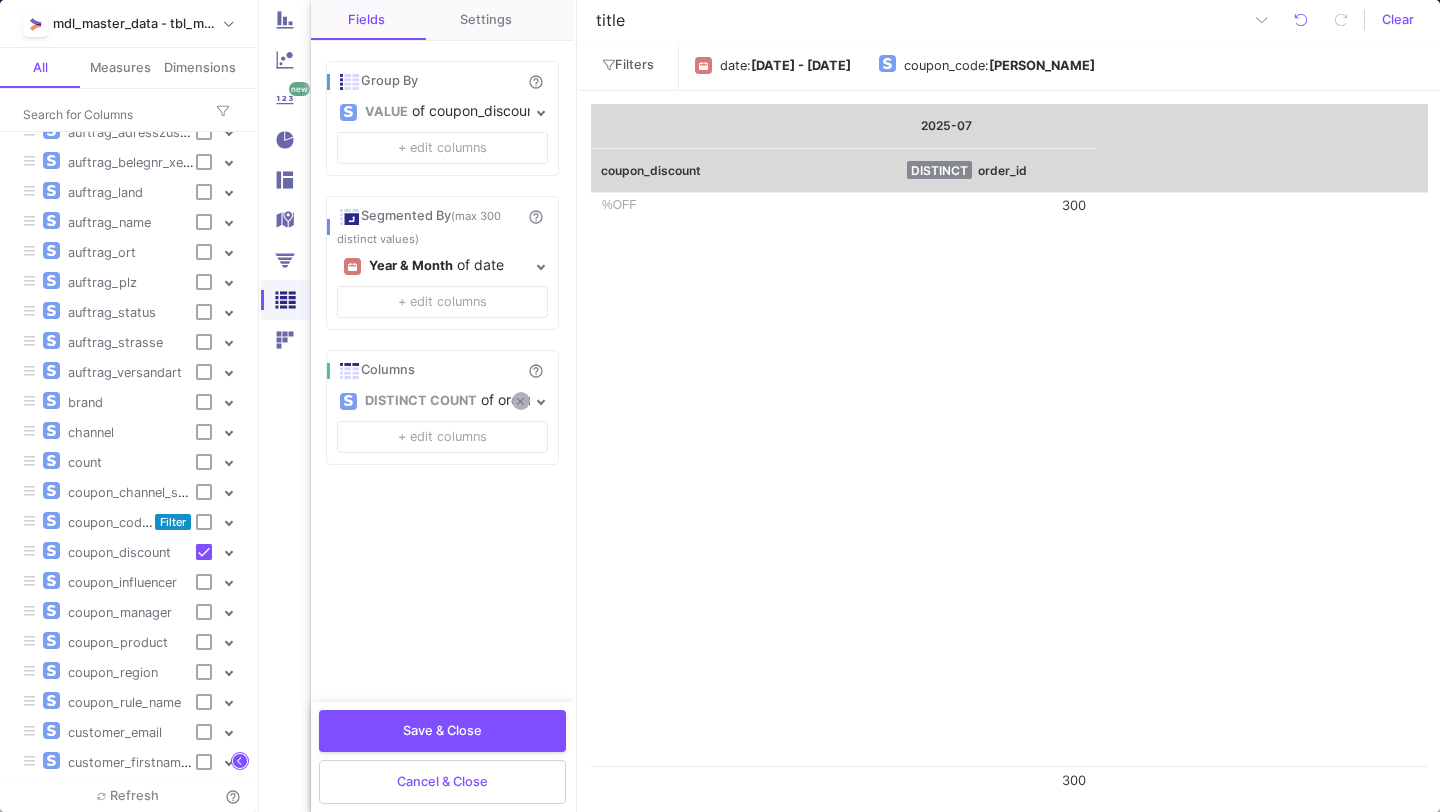 click at bounding box center [521, 401] 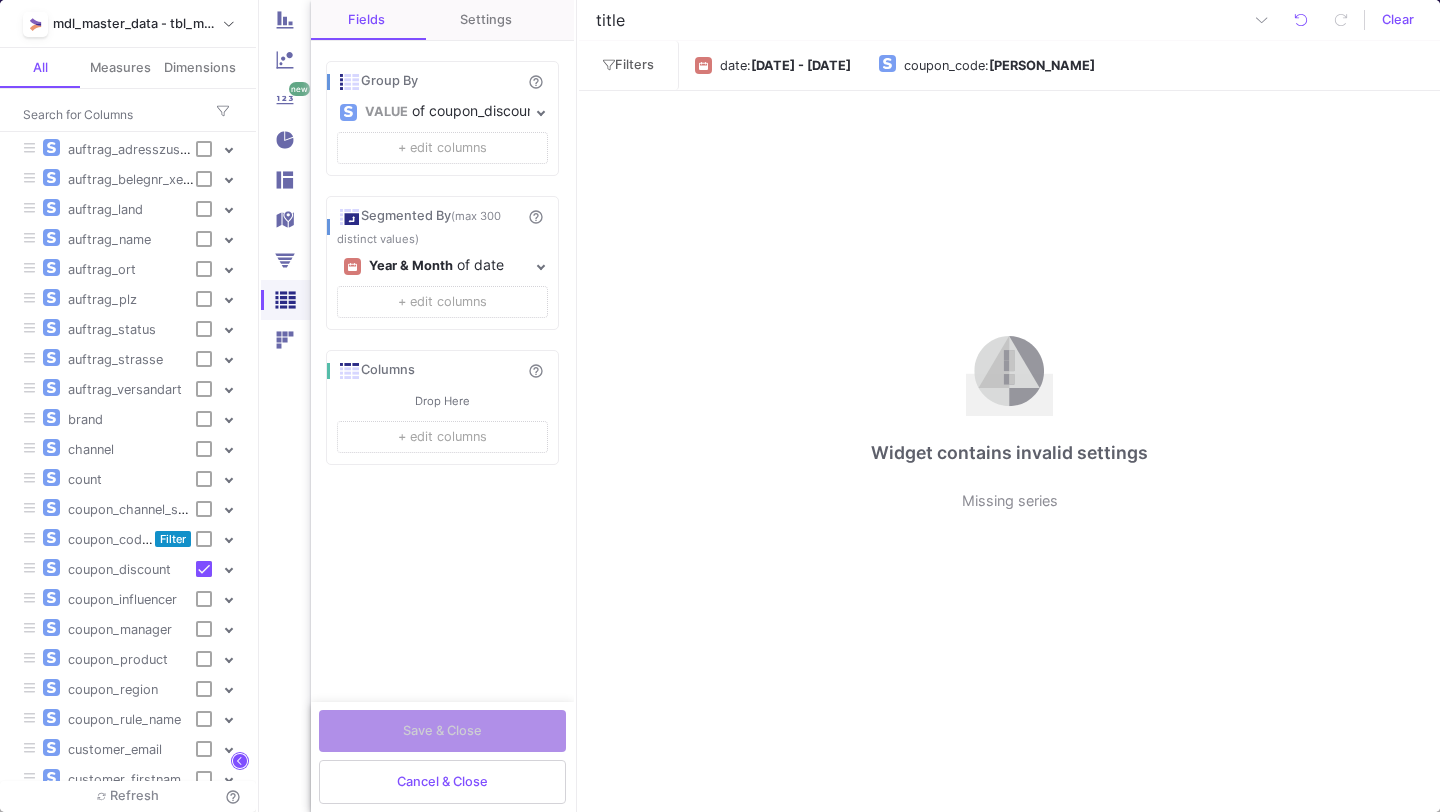 scroll, scrollTop: 0, scrollLeft: 0, axis: both 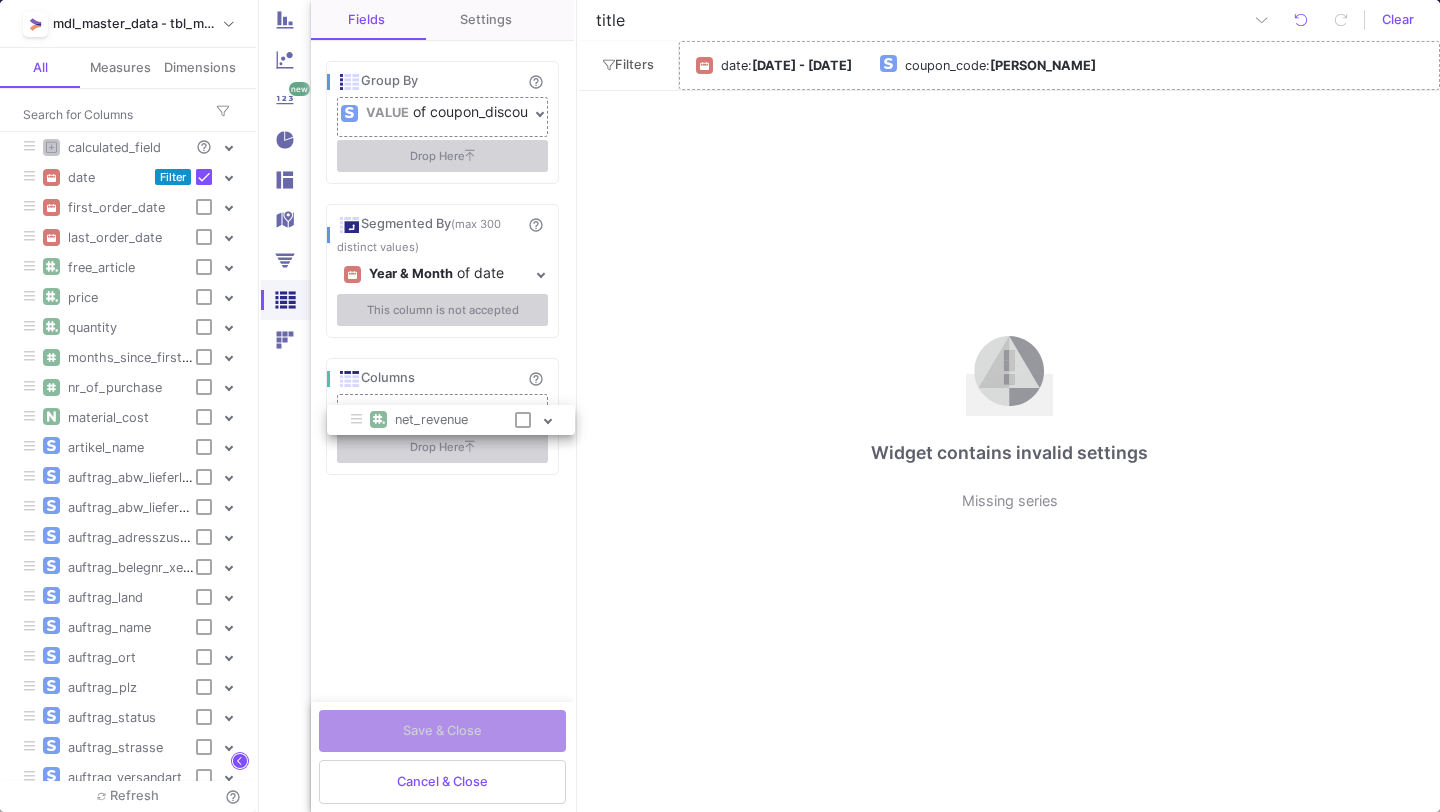 drag, startPoint x: 109, startPoint y: 306, endPoint x: 439, endPoint y: 419, distance: 348.81085 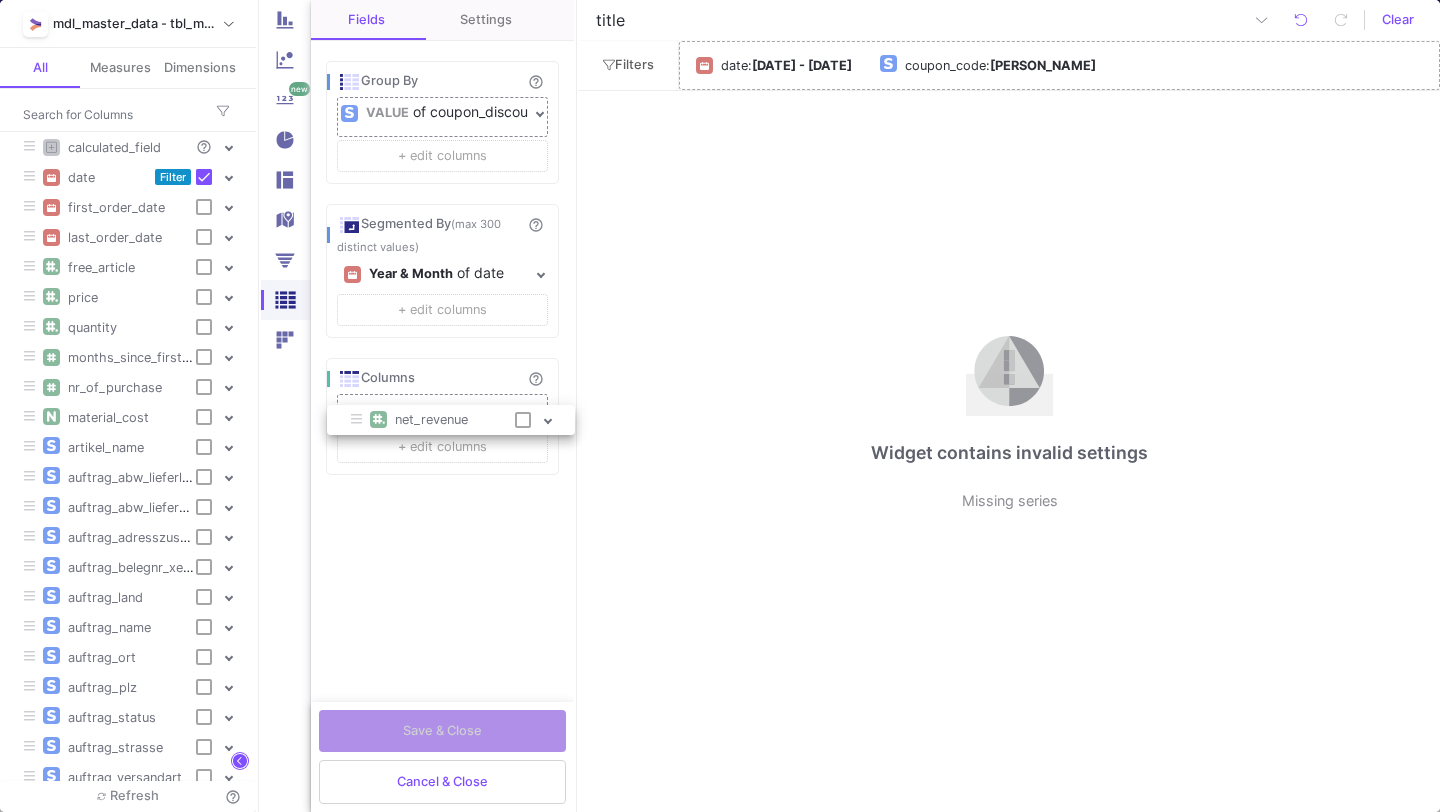 checkbox on "true" 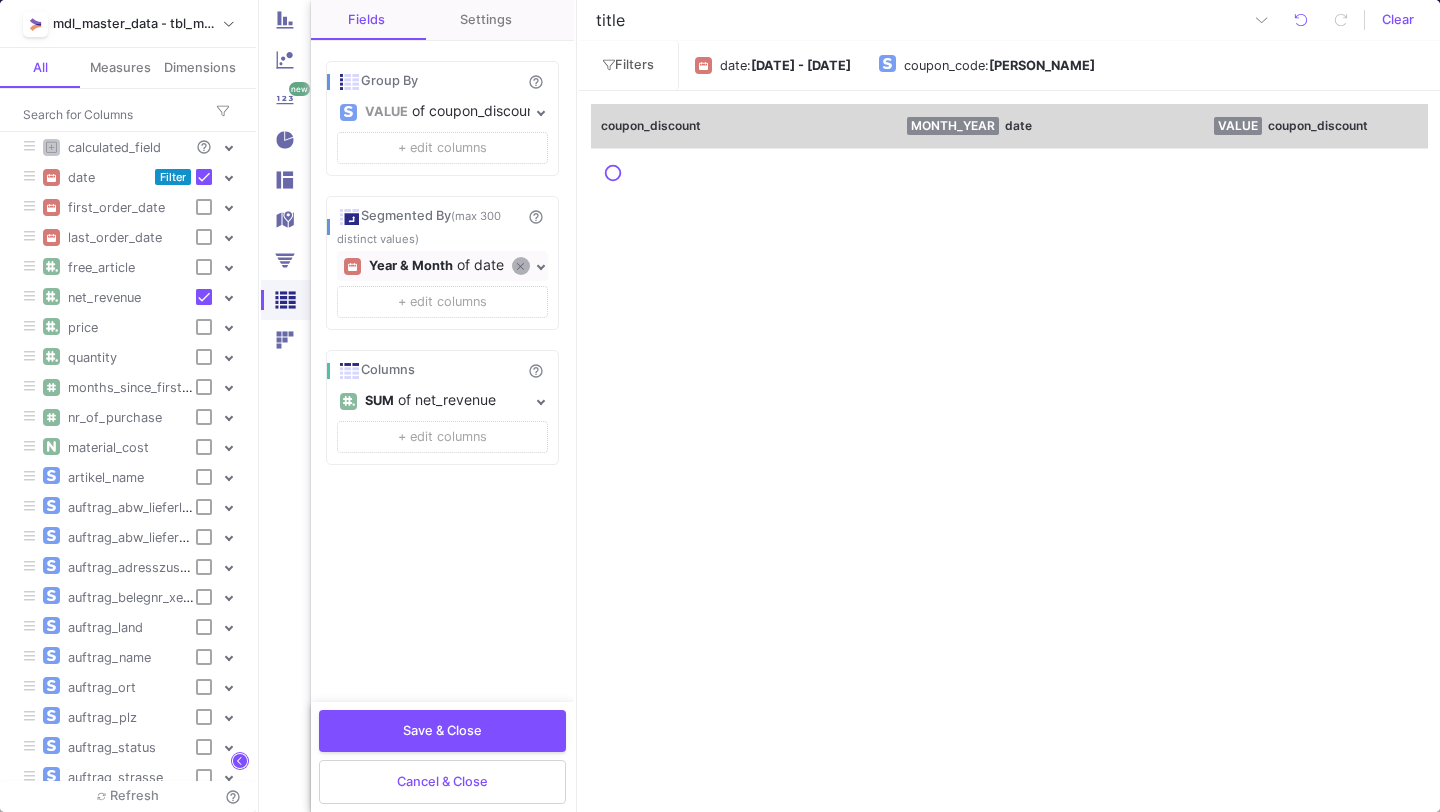 click 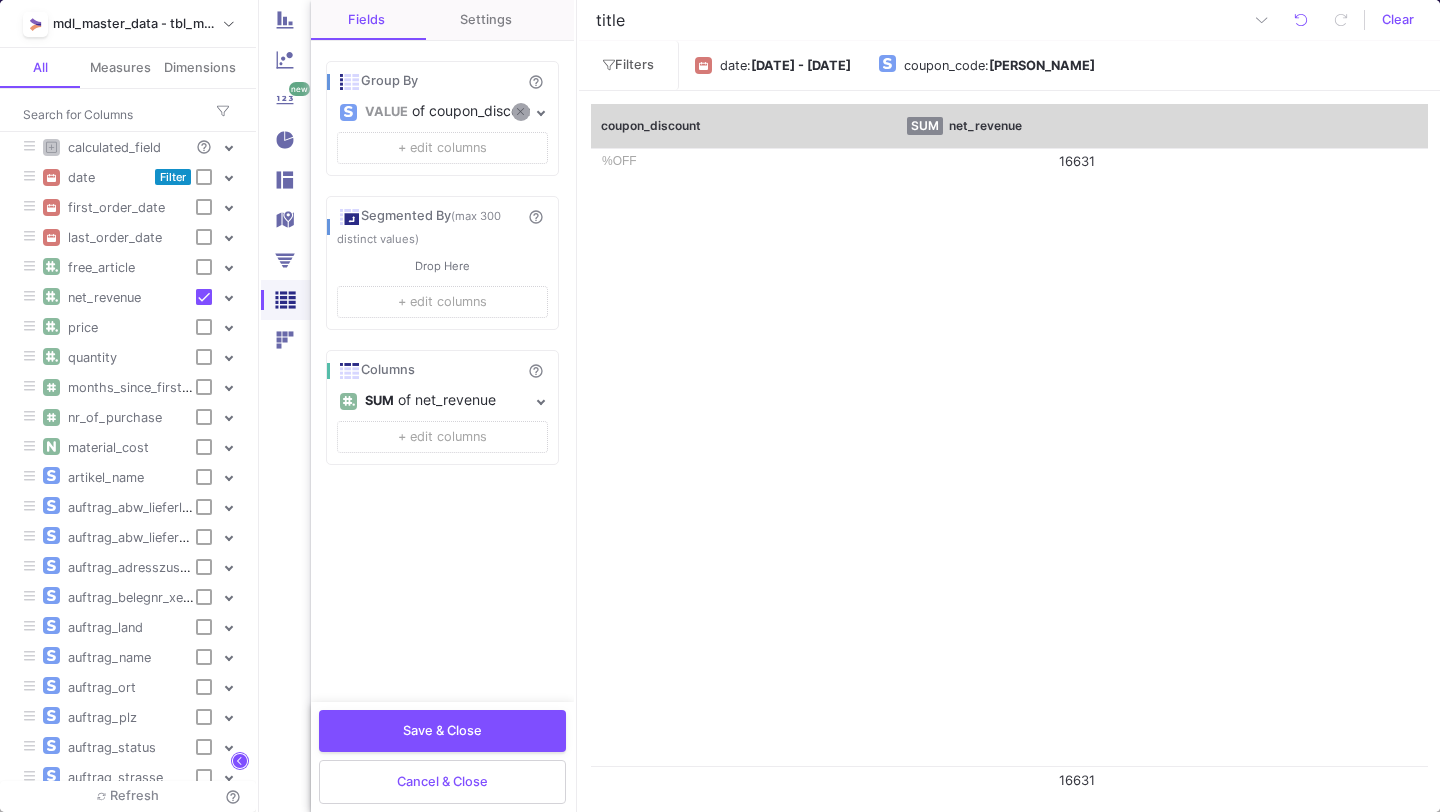 click 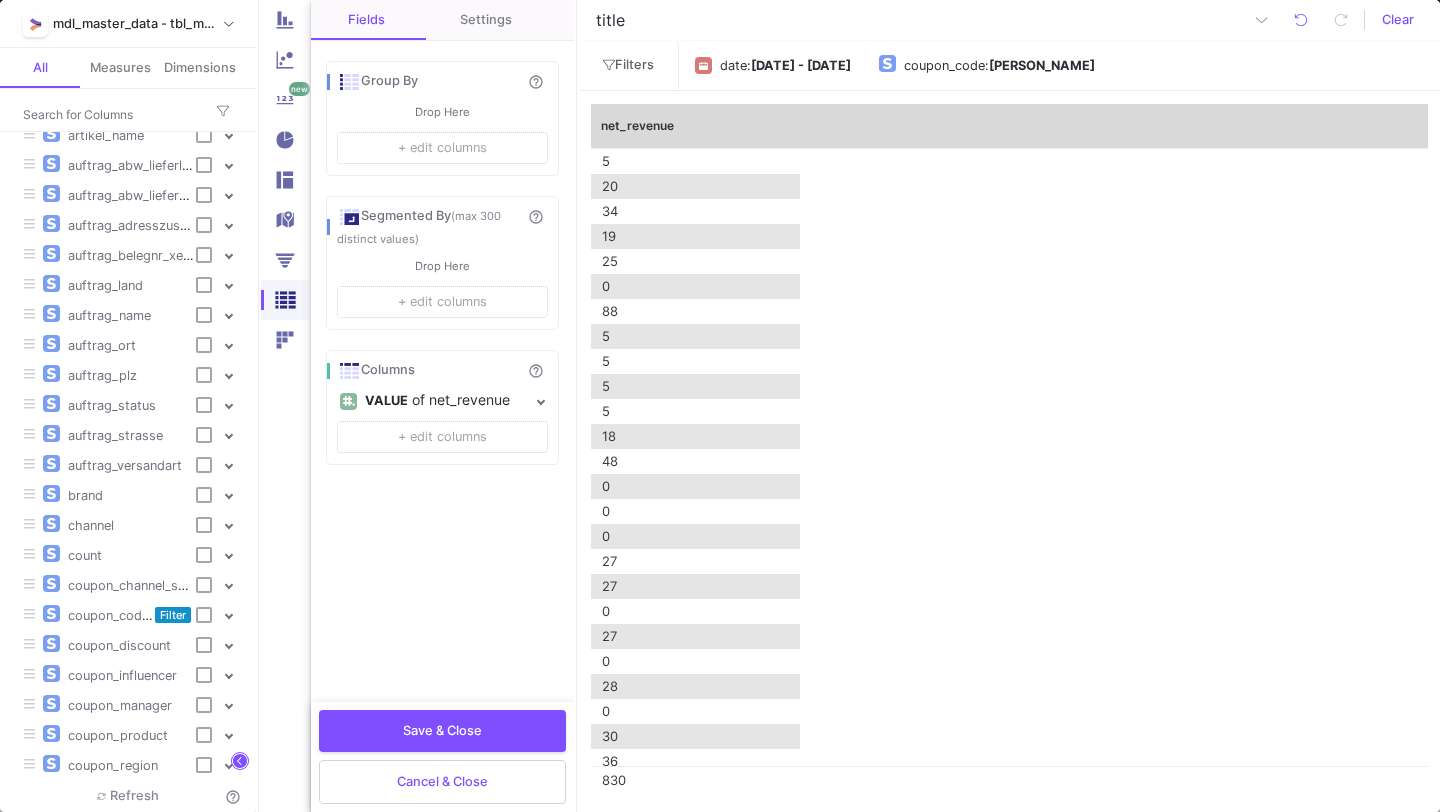 scroll, scrollTop: 353, scrollLeft: 0, axis: vertical 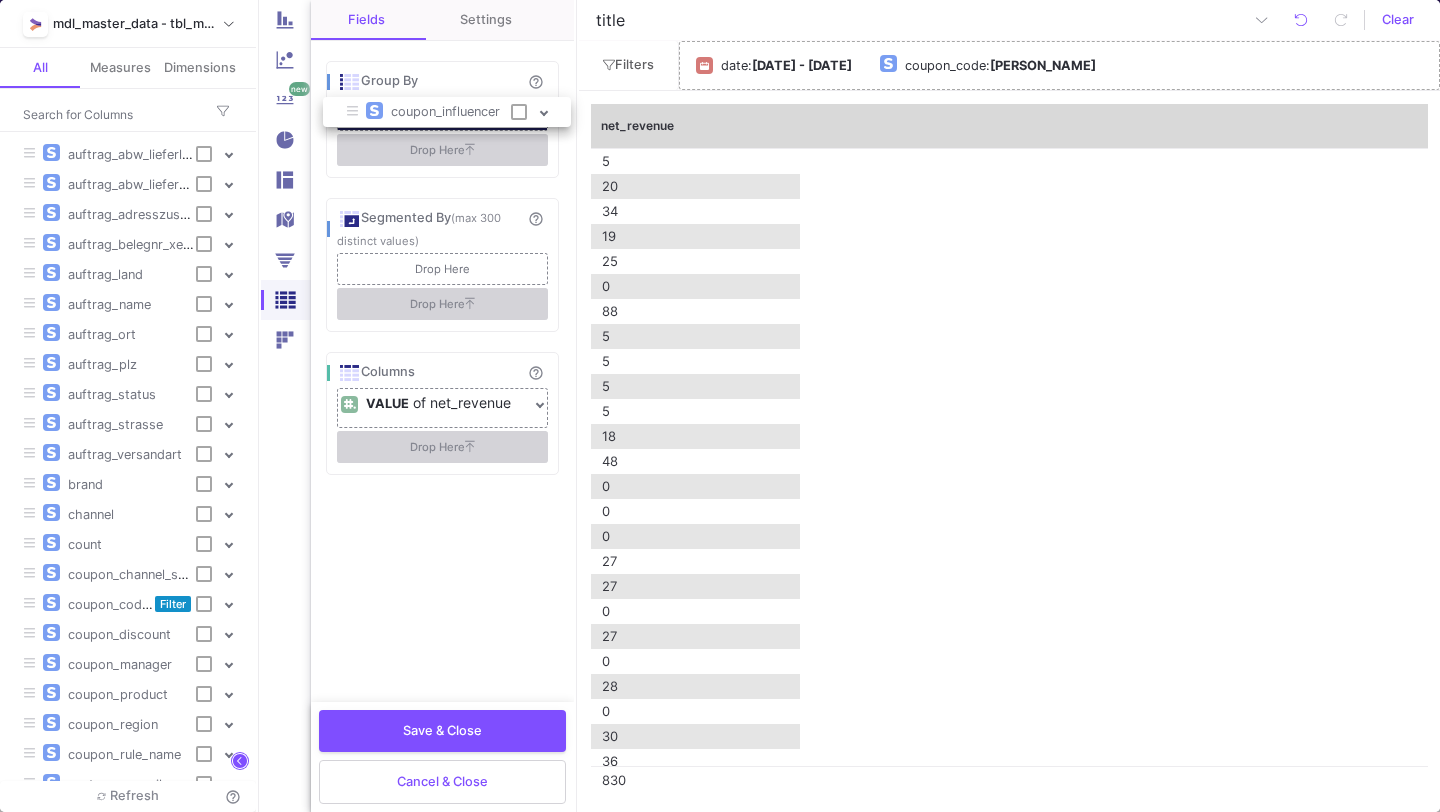 drag, startPoint x: 131, startPoint y: 654, endPoint x: 454, endPoint y: 103, distance: 638.694 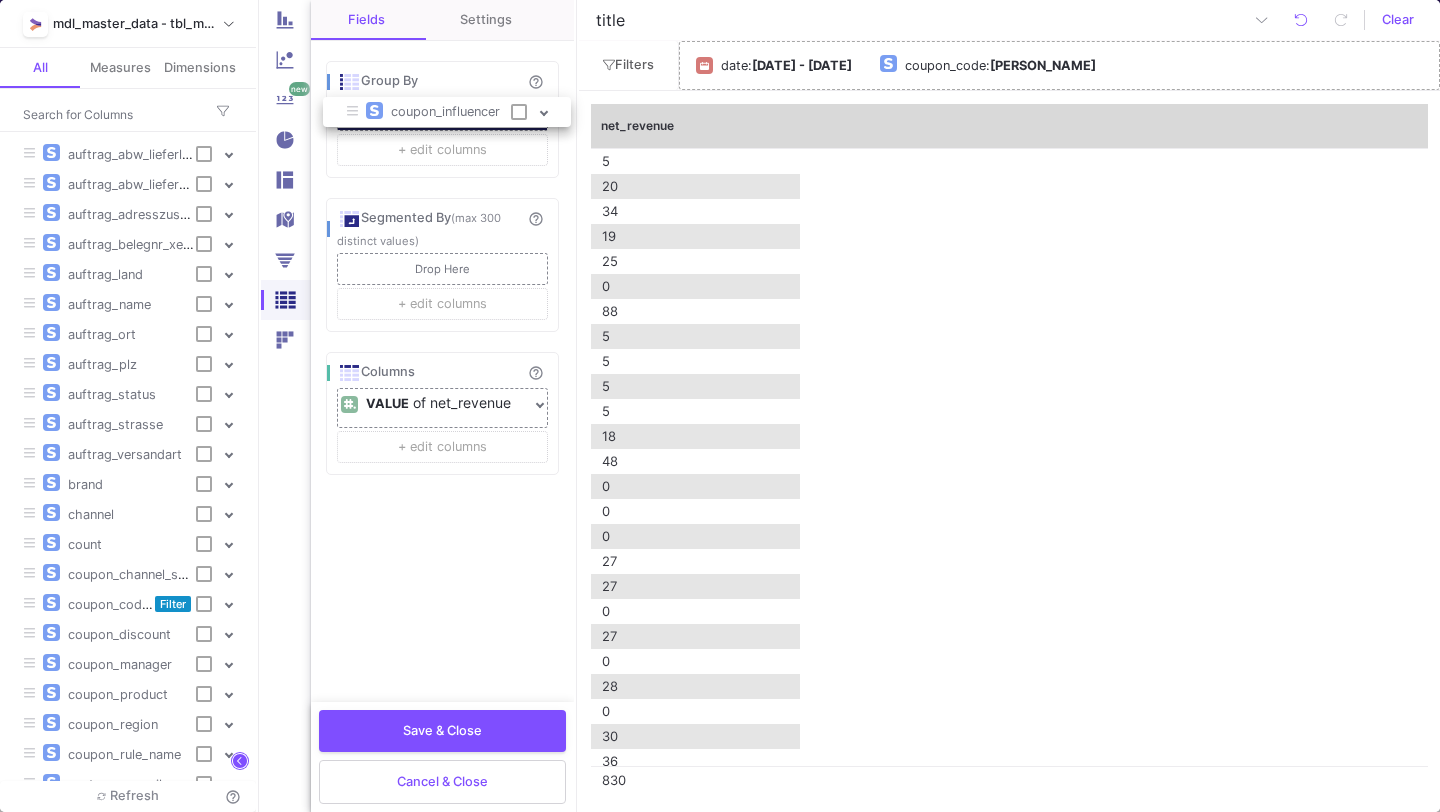 checkbox on "true" 